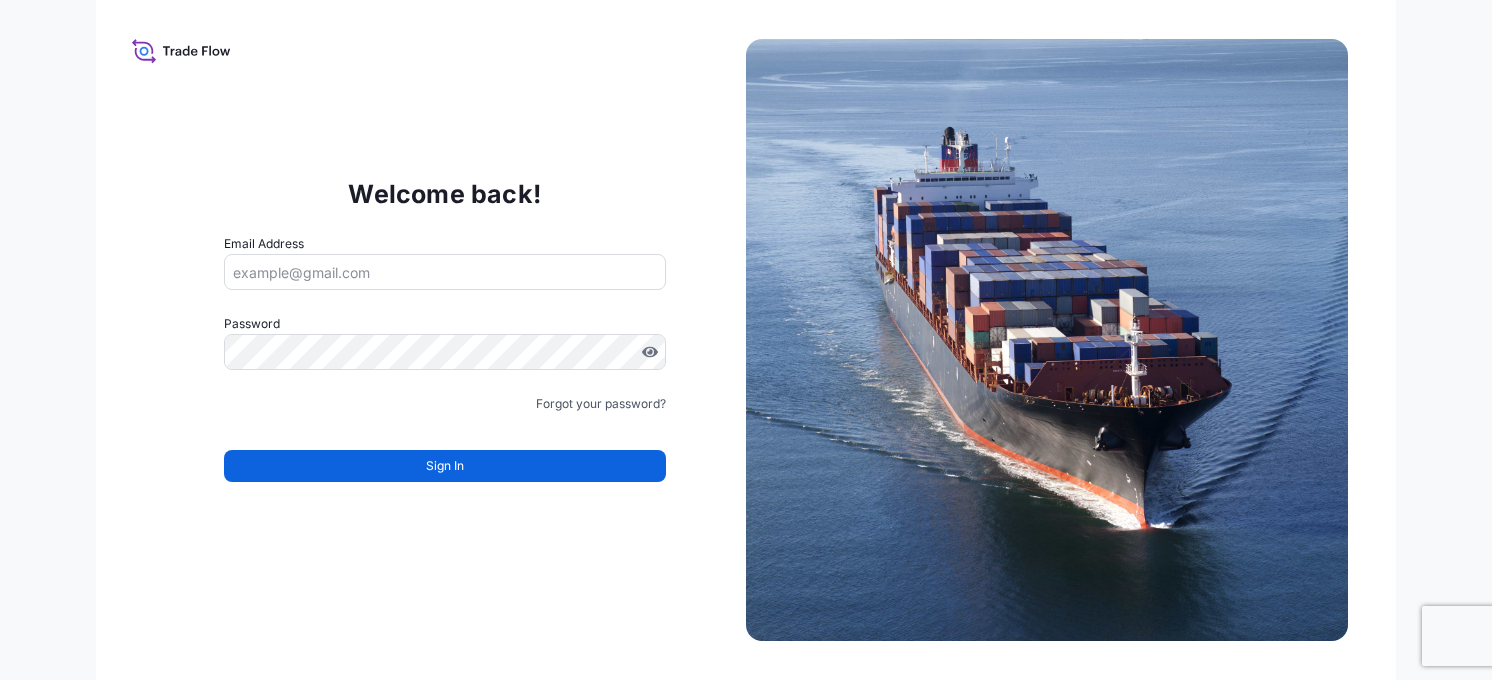 scroll, scrollTop: 0, scrollLeft: 0, axis: both 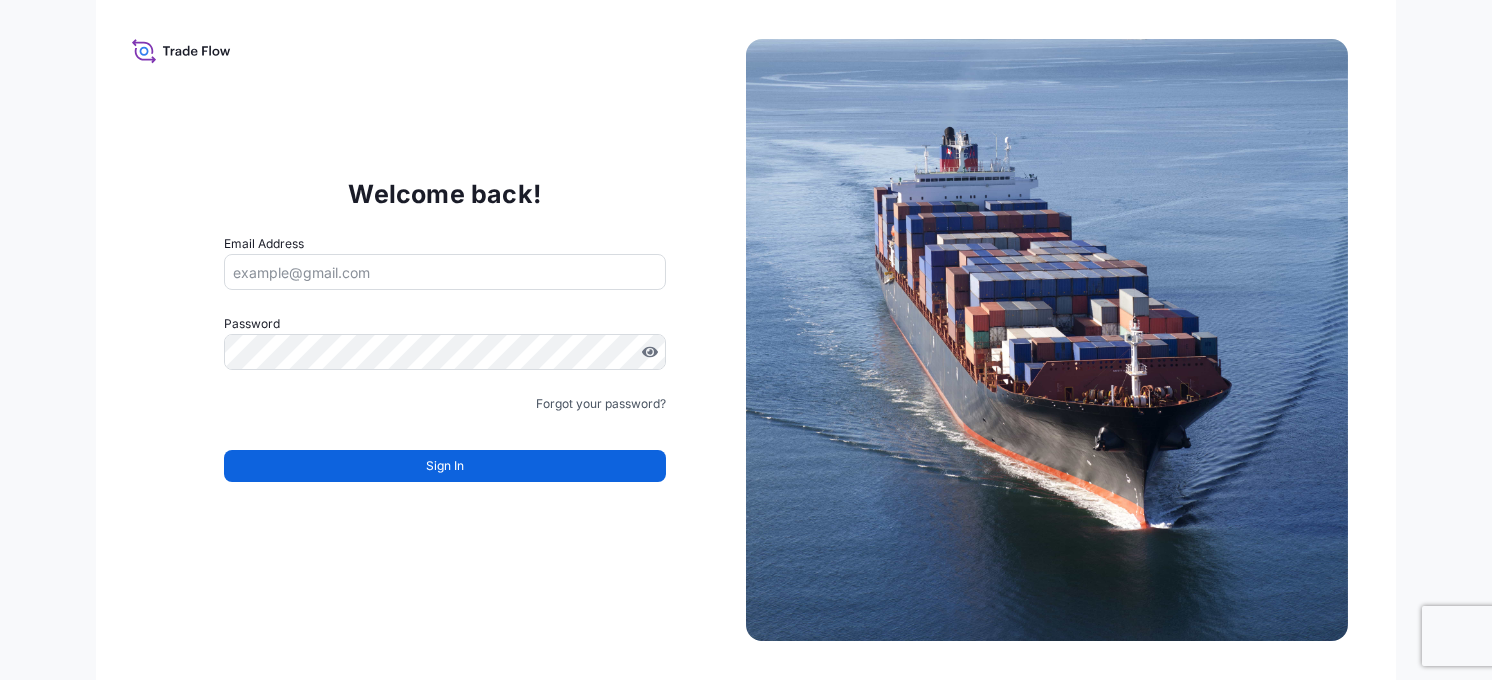click on "Welcome back! Email Address Password Must include: Upper & lower case letters Symbols (!@#$) A number At least 8 characters Forgot your password? Sign In" at bounding box center [746, 340] 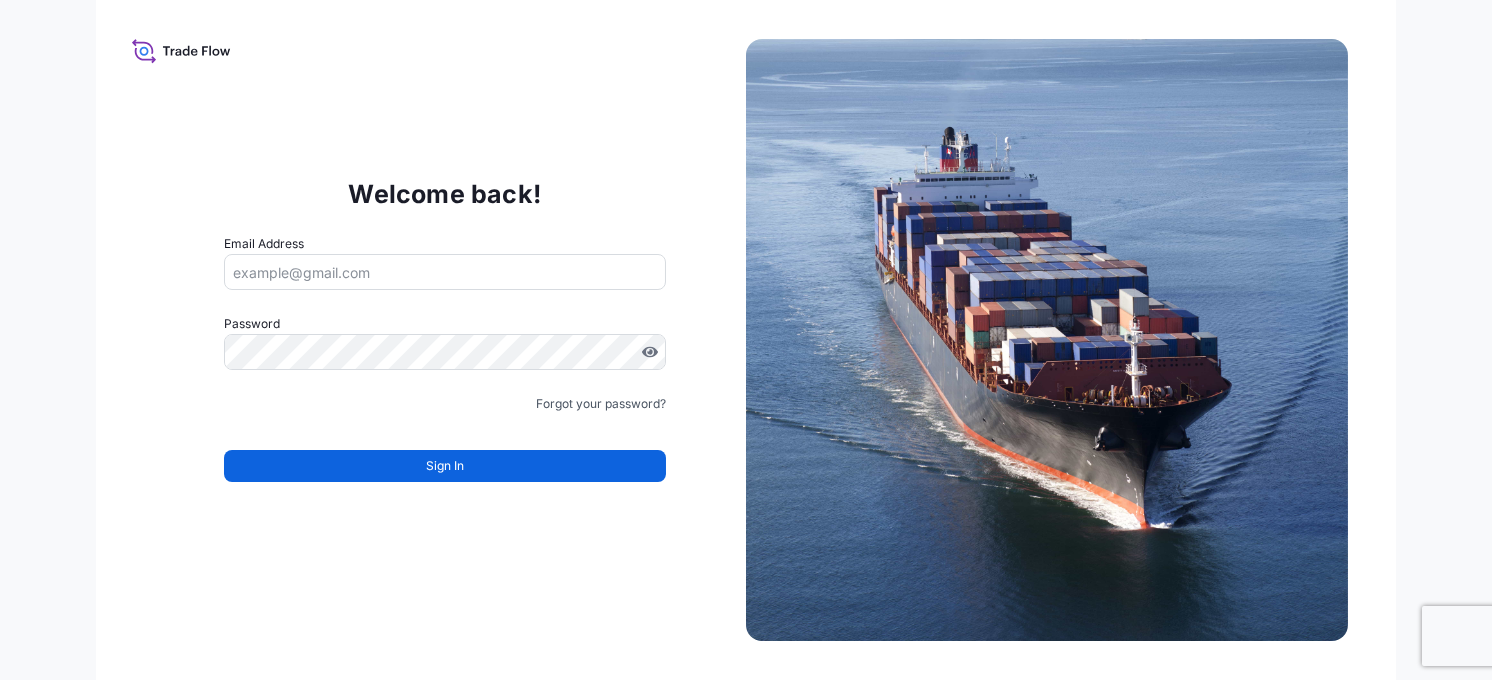 drag, startPoint x: 345, startPoint y: 617, endPoint x: 348, endPoint y: 604, distance: 13.341664 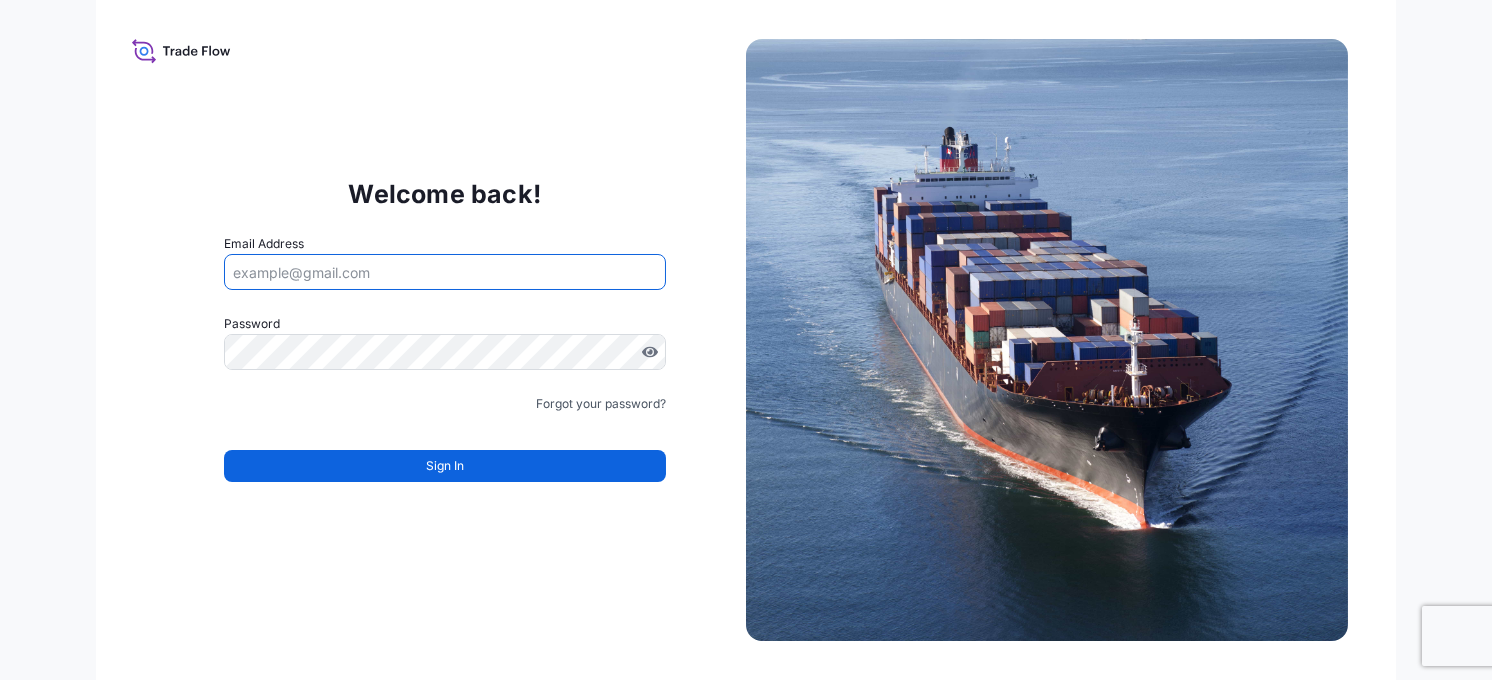 type on "DION@HALCYONAGRI.COM" 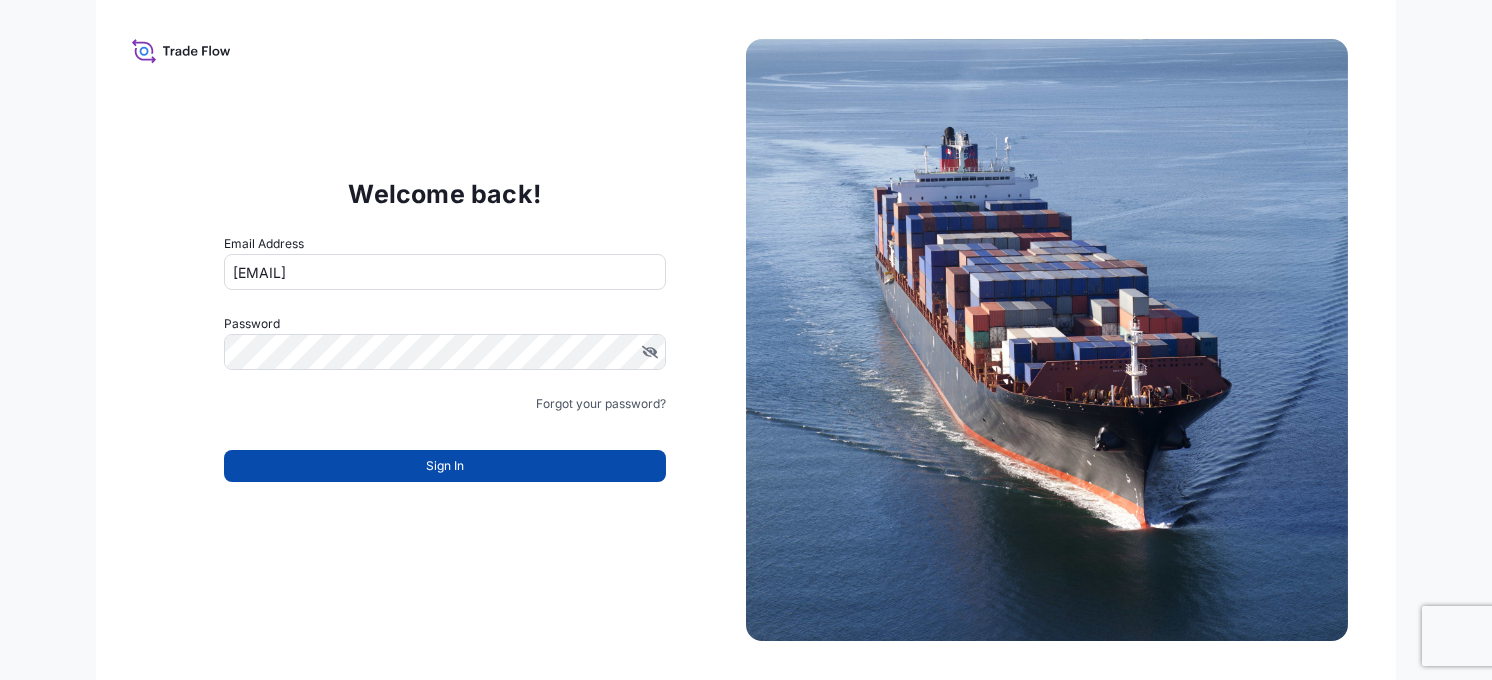 click on "Sign In" at bounding box center (445, 466) 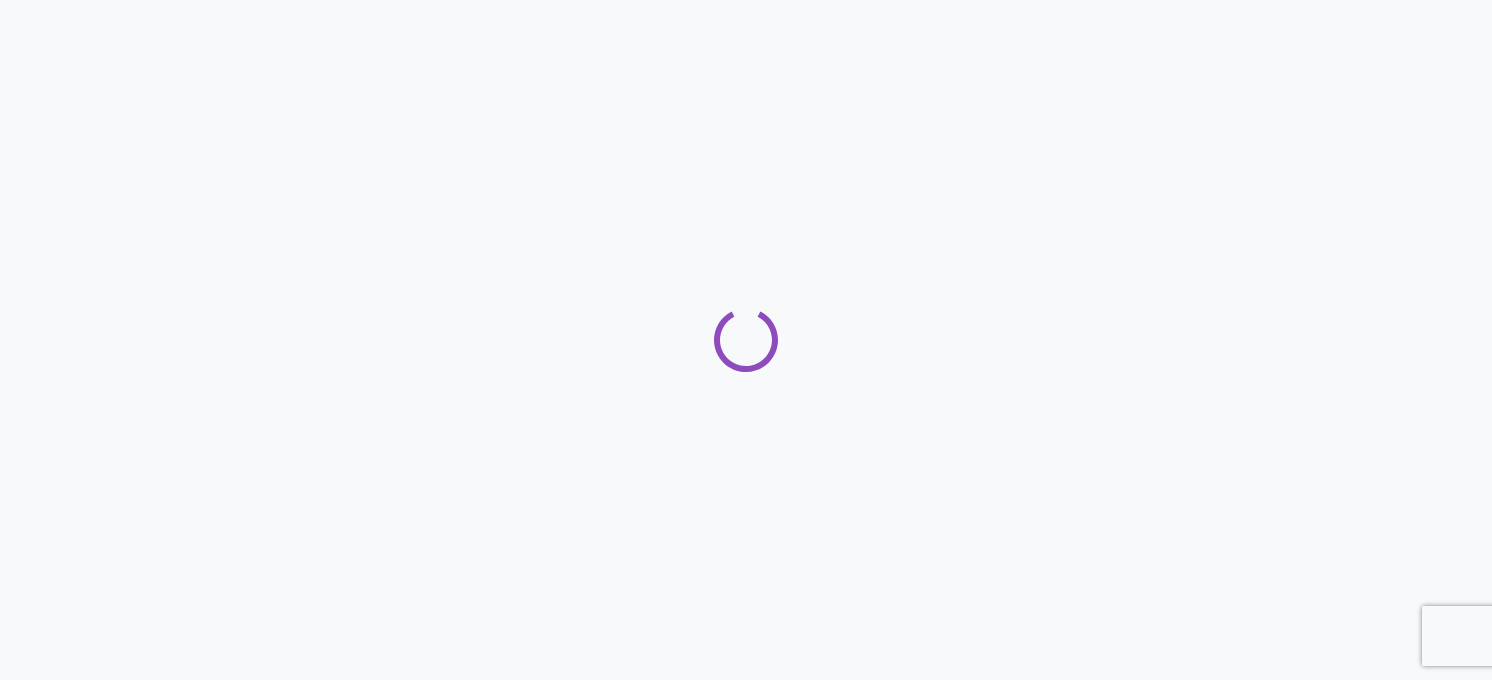 scroll, scrollTop: 0, scrollLeft: 0, axis: both 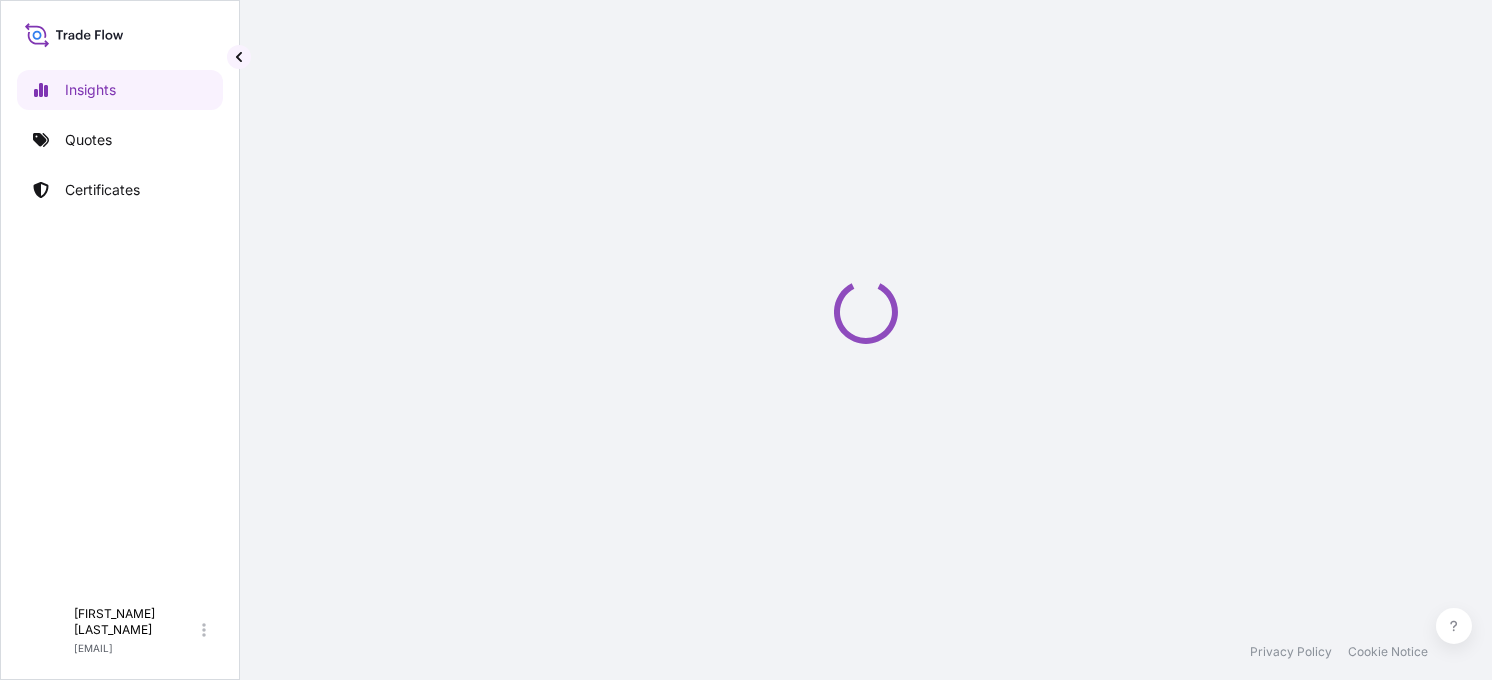 select on "2025" 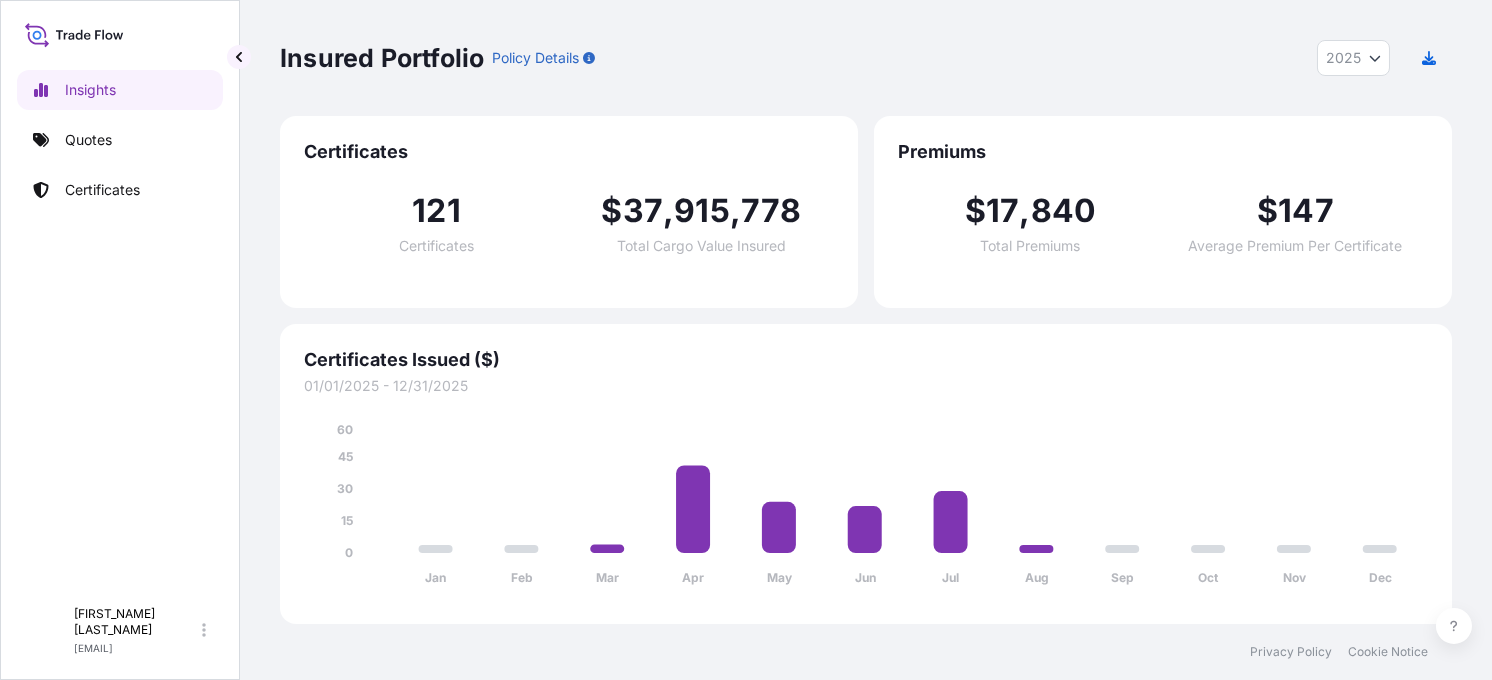 click 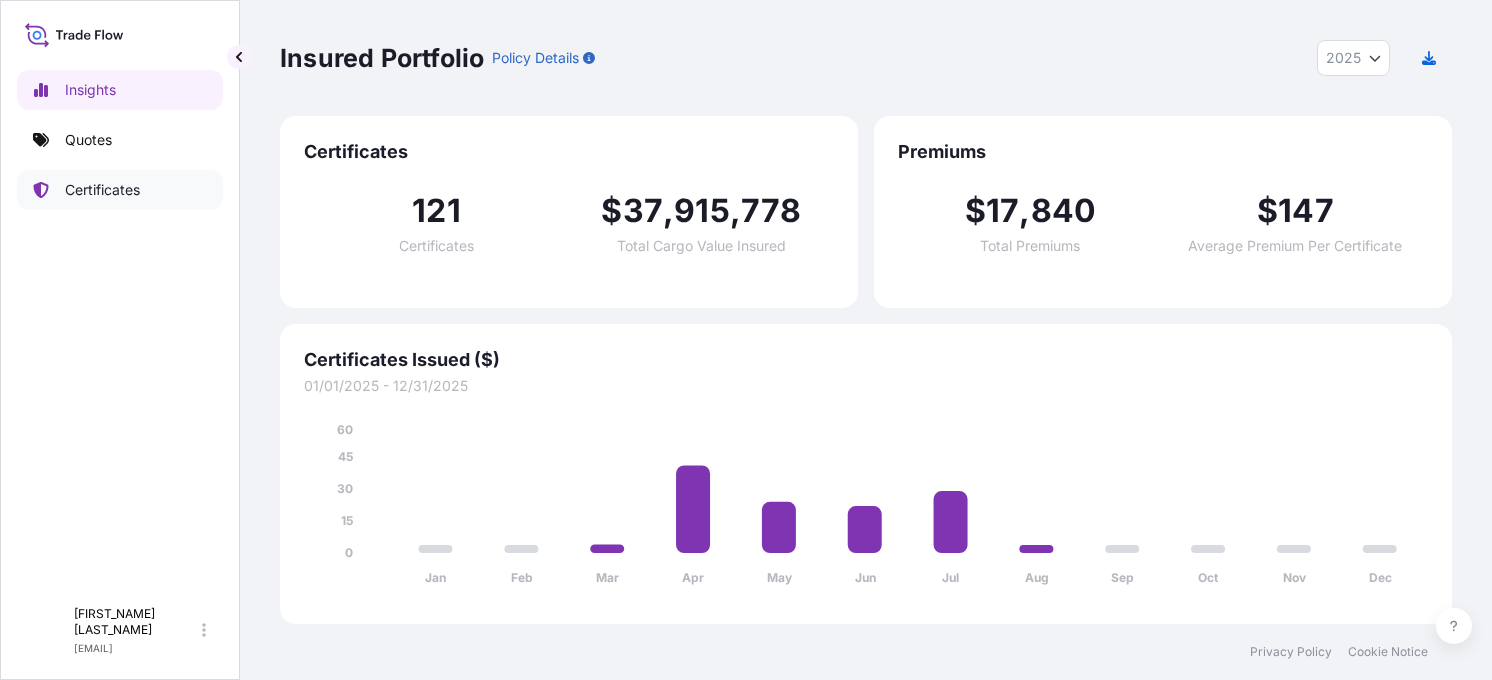 click on "Certificates" at bounding box center [102, 190] 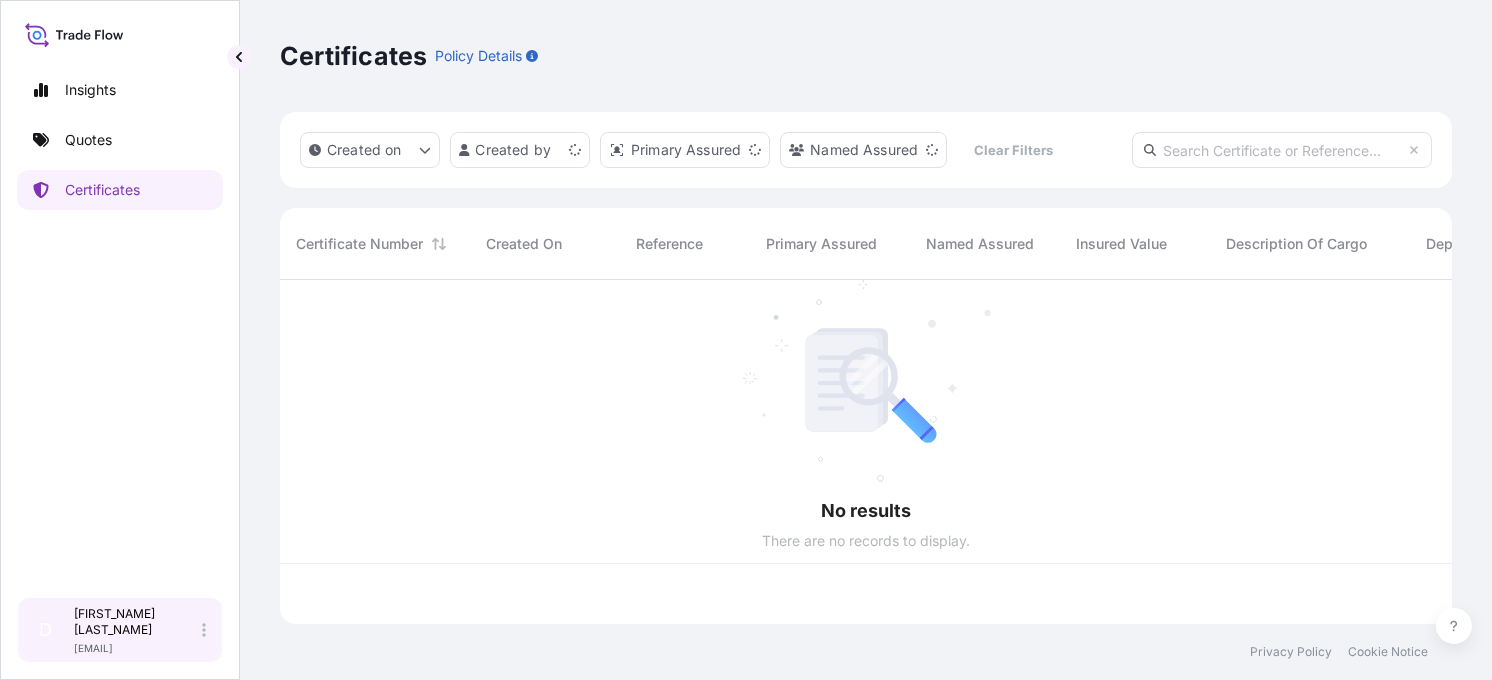 scroll, scrollTop: 16, scrollLeft: 15, axis: both 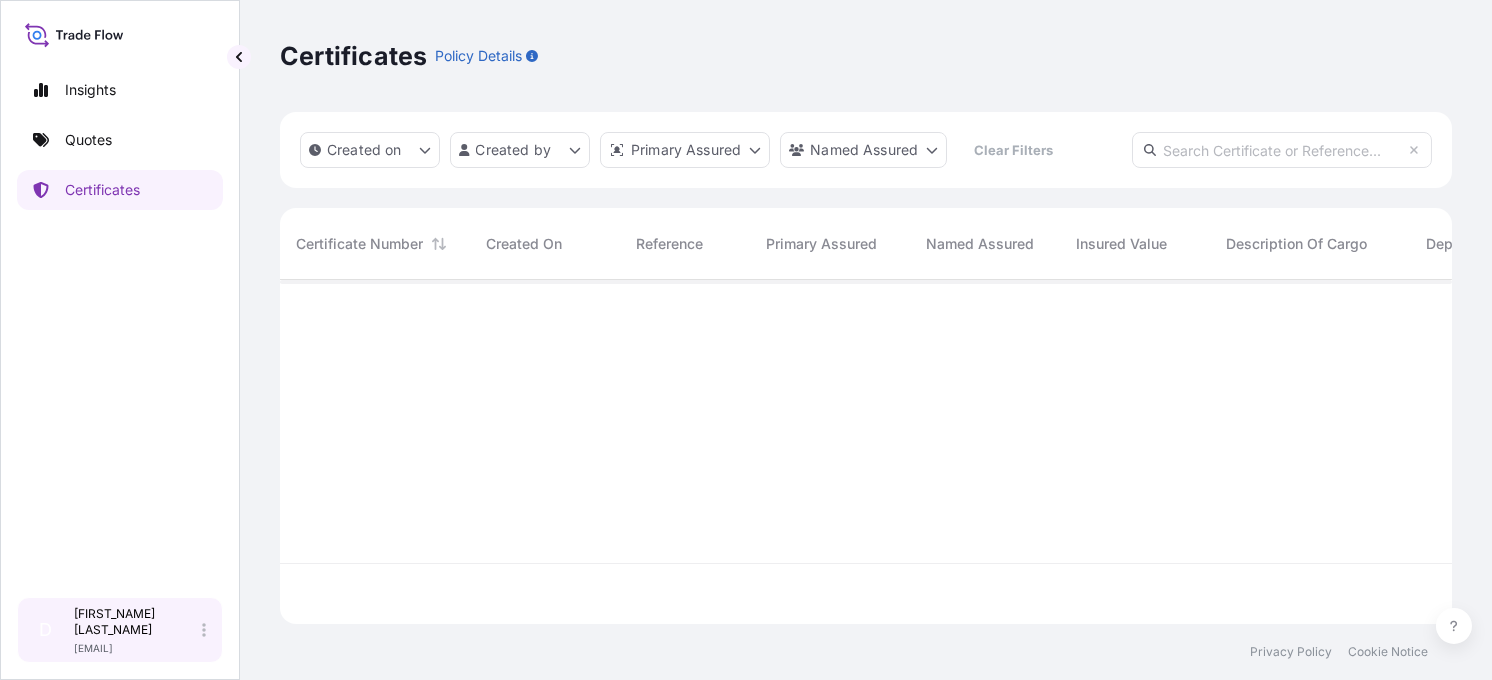 click on "[FIRST_NAME]   [LAST_NAME] [EMAIL]" at bounding box center [144, 630] 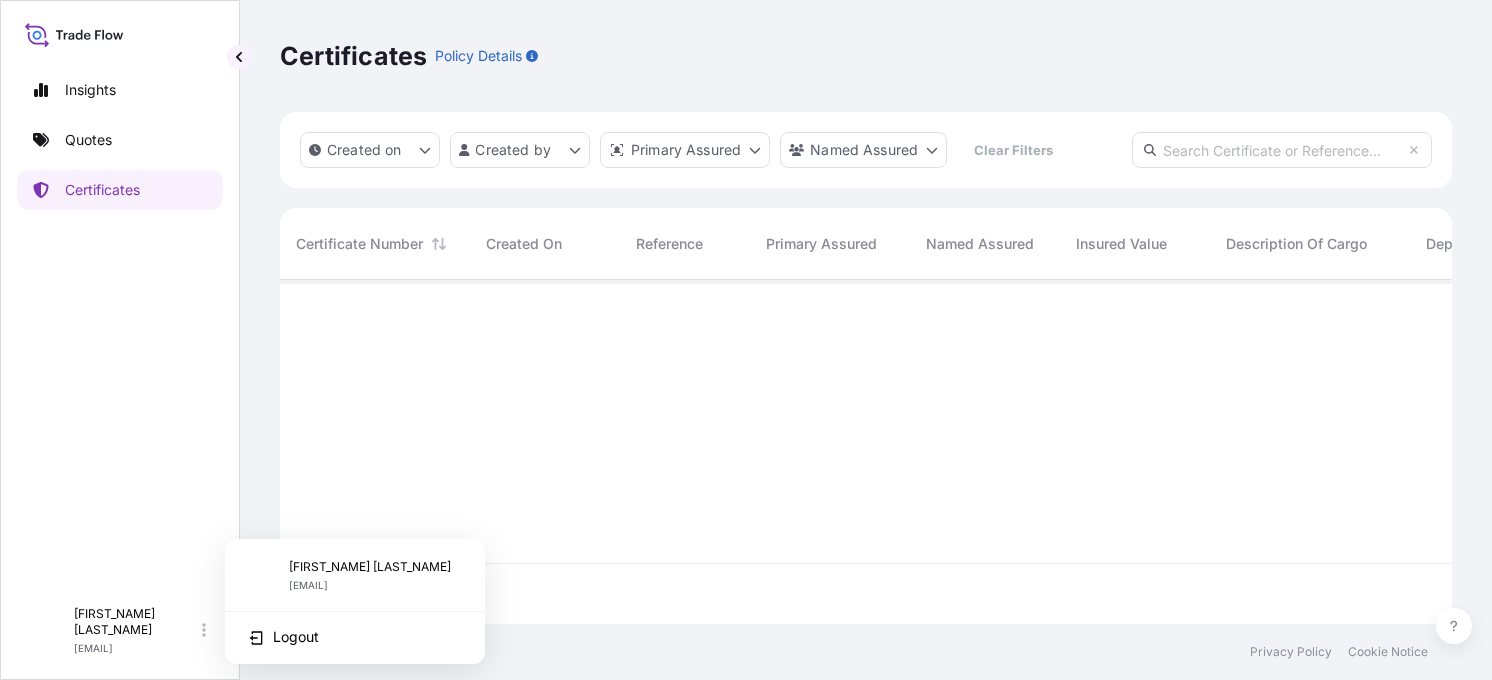 click on "Insights Quotes Certificates" at bounding box center [120, 324] 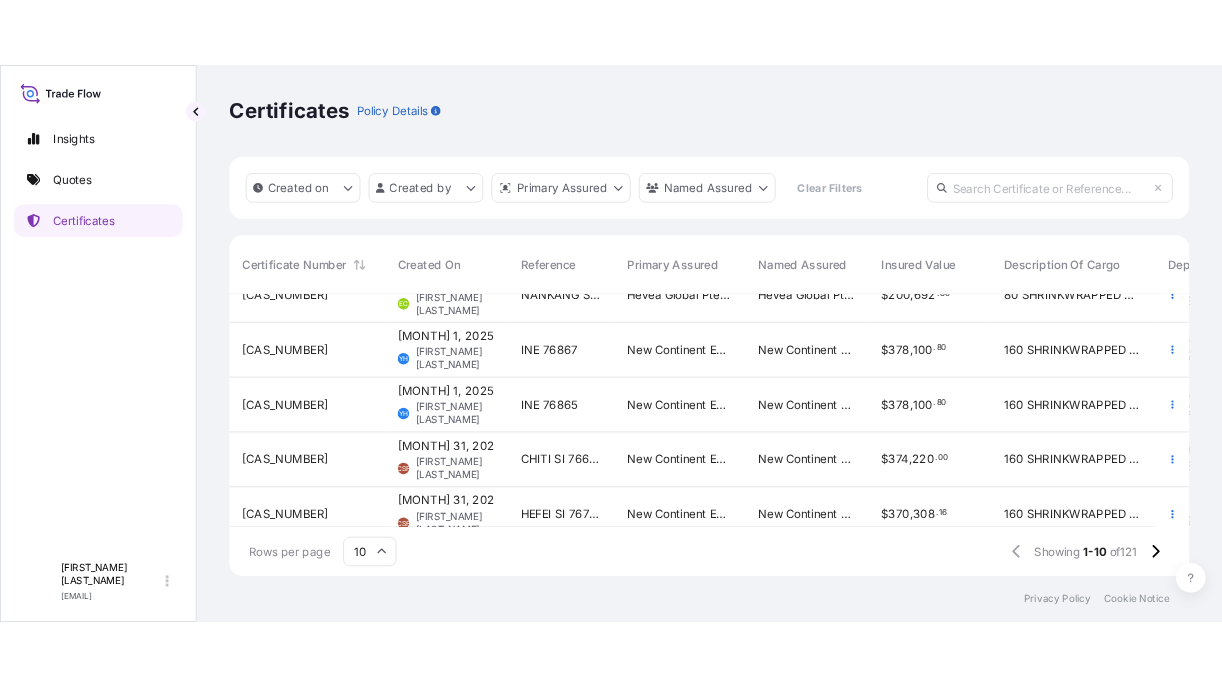 scroll, scrollTop: 0, scrollLeft: 0, axis: both 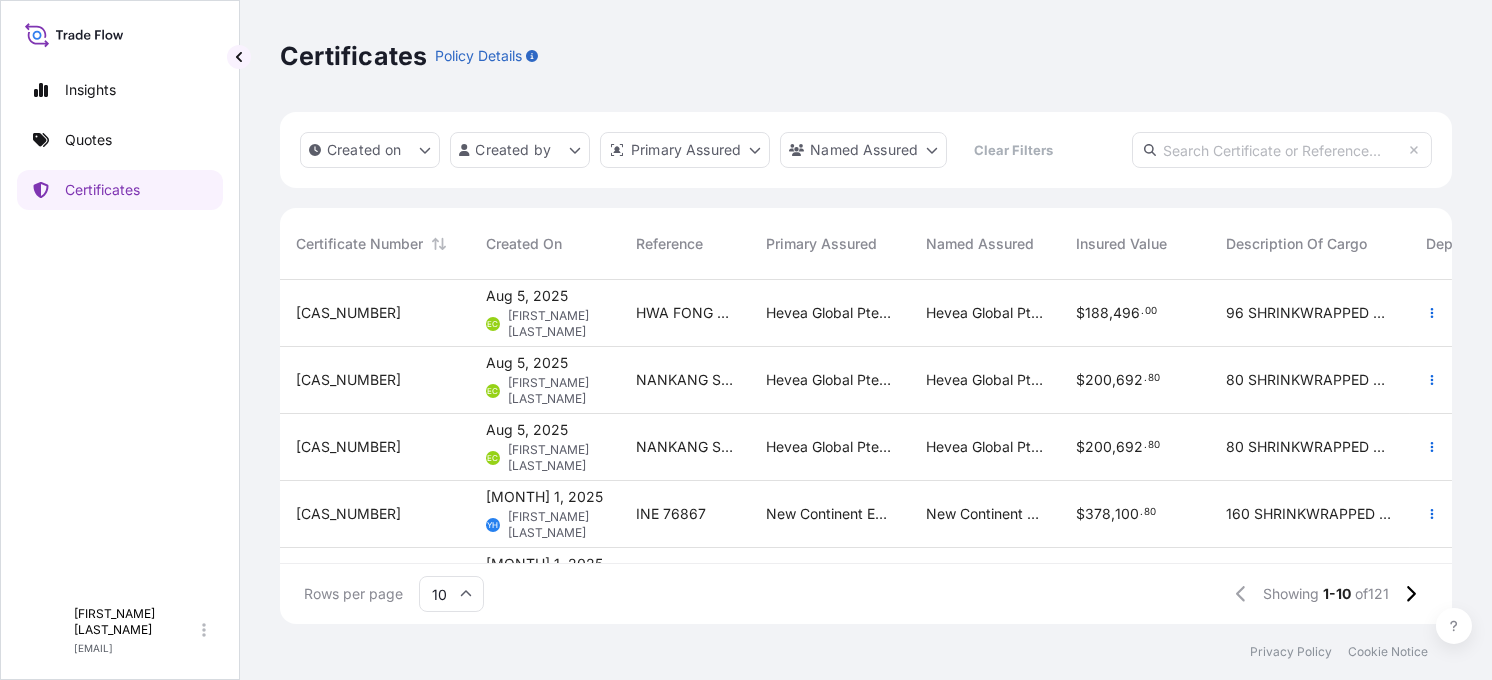 click on "Certificates Policy Details" at bounding box center [866, 56] 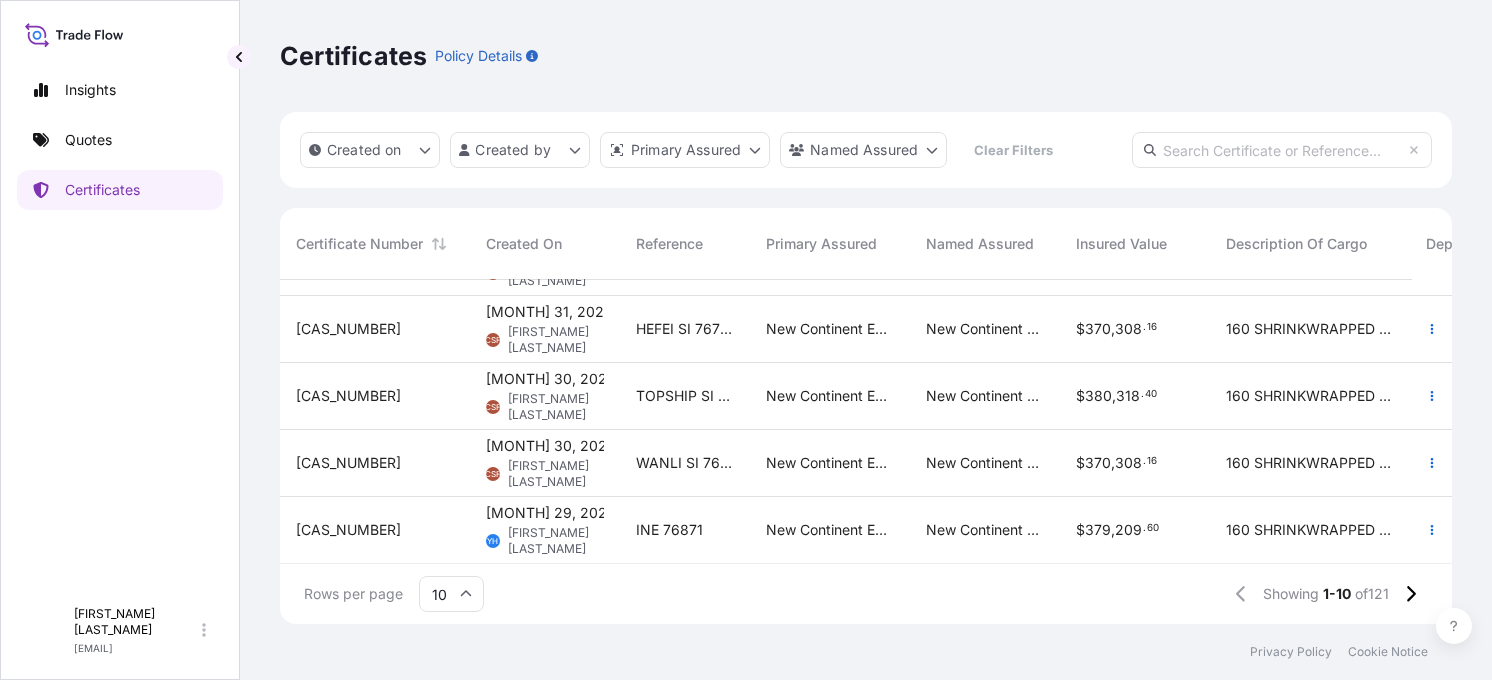 scroll, scrollTop: 0, scrollLeft: 0, axis: both 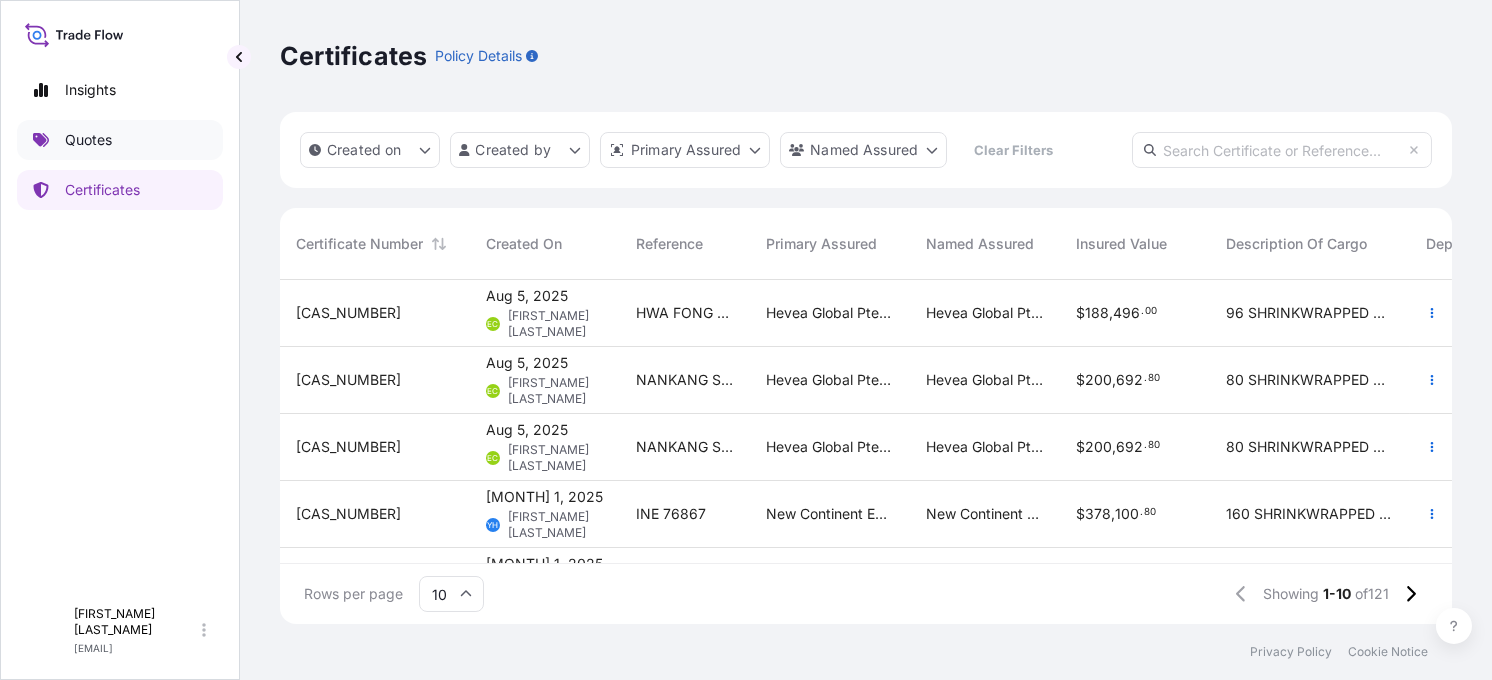 click on "Quotes" at bounding box center (88, 140) 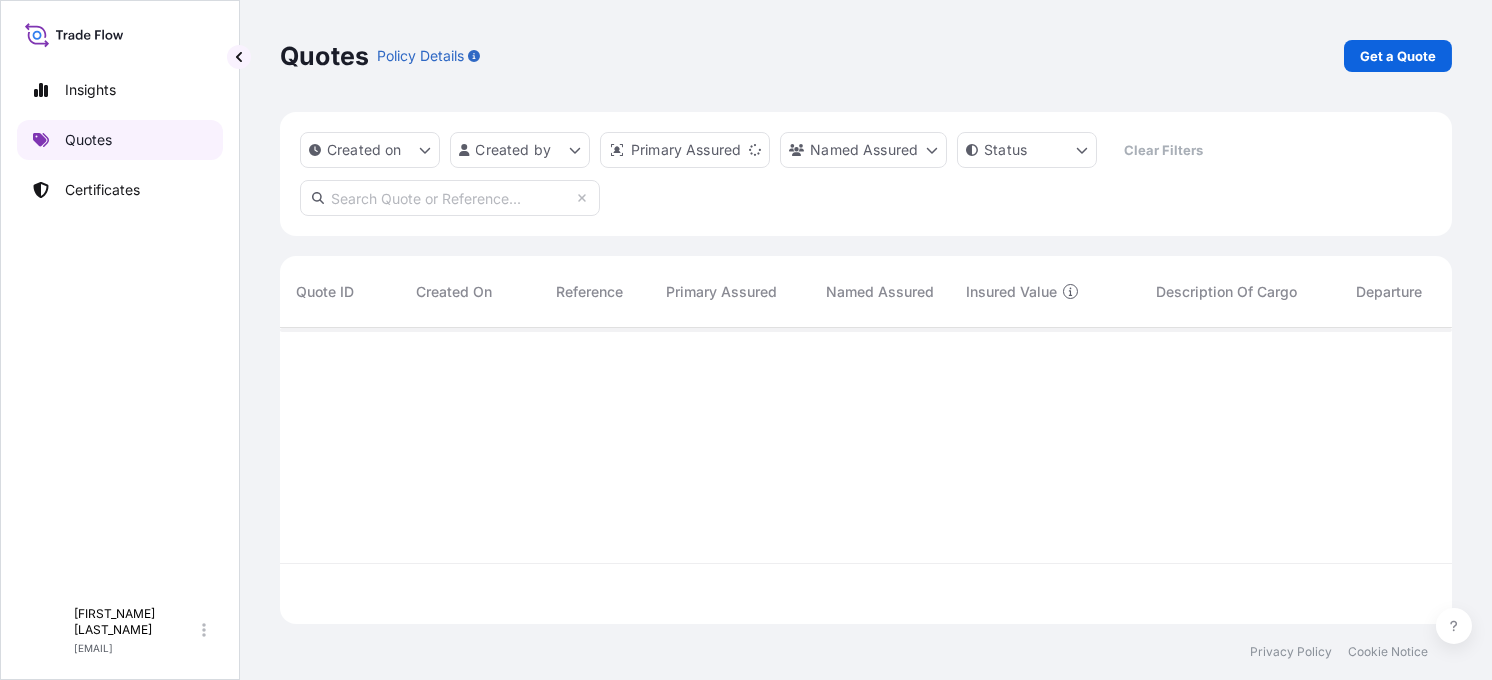scroll, scrollTop: 16, scrollLeft: 15, axis: both 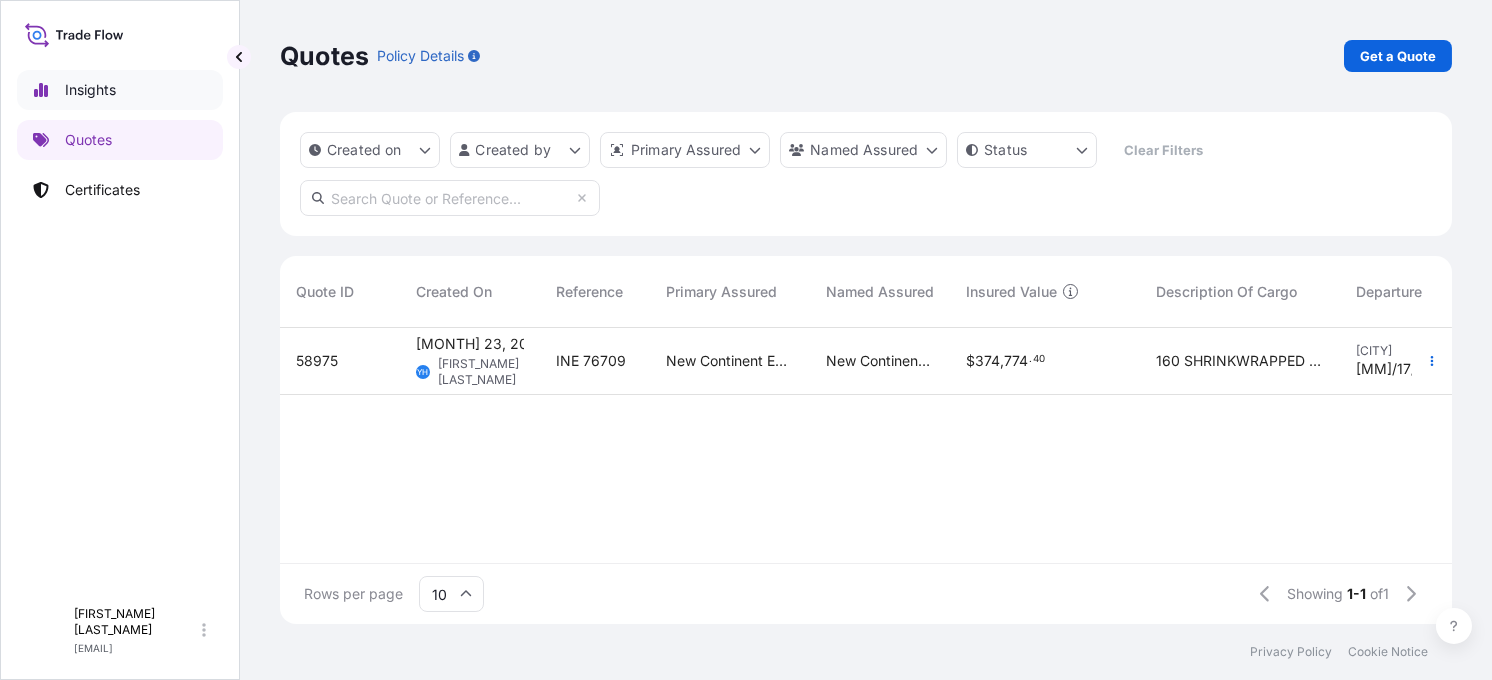 click on "Insights" at bounding box center [90, 90] 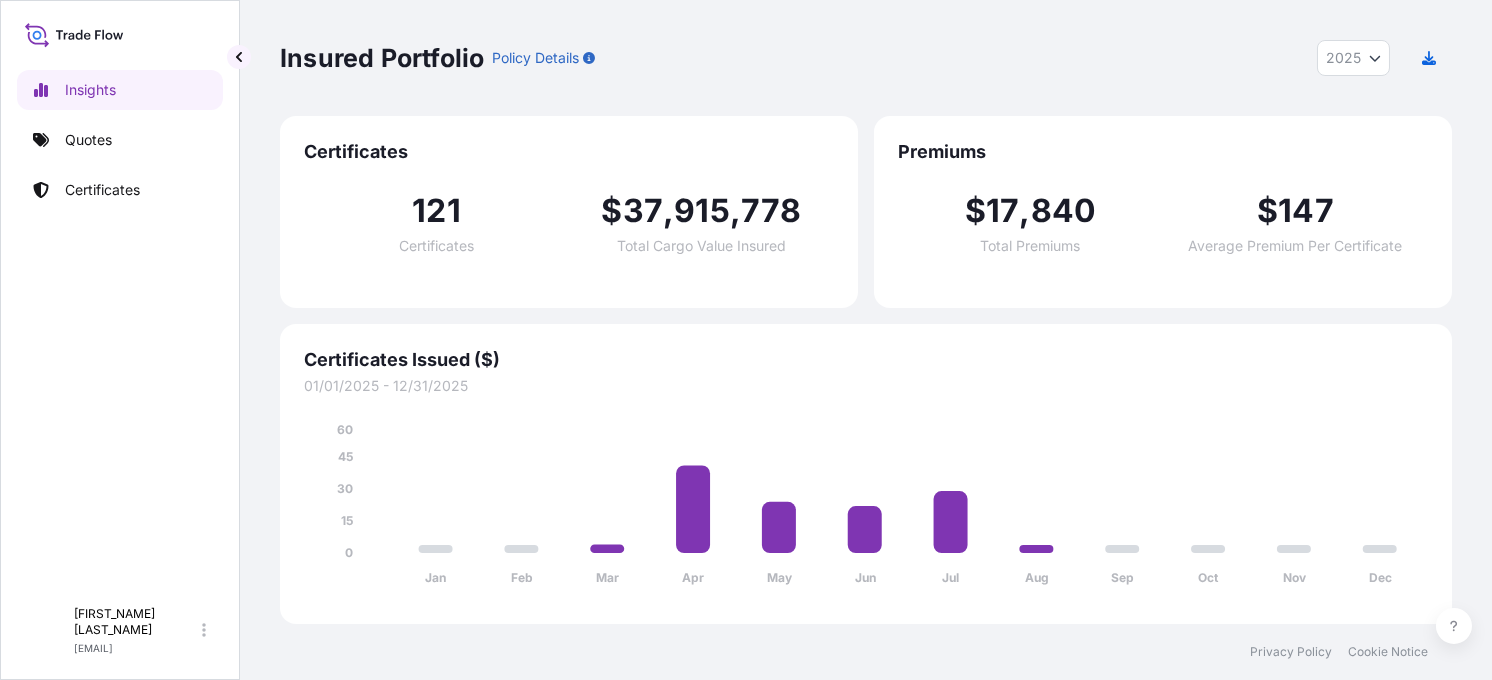 click on "Policy Details" at bounding box center [535, 58] 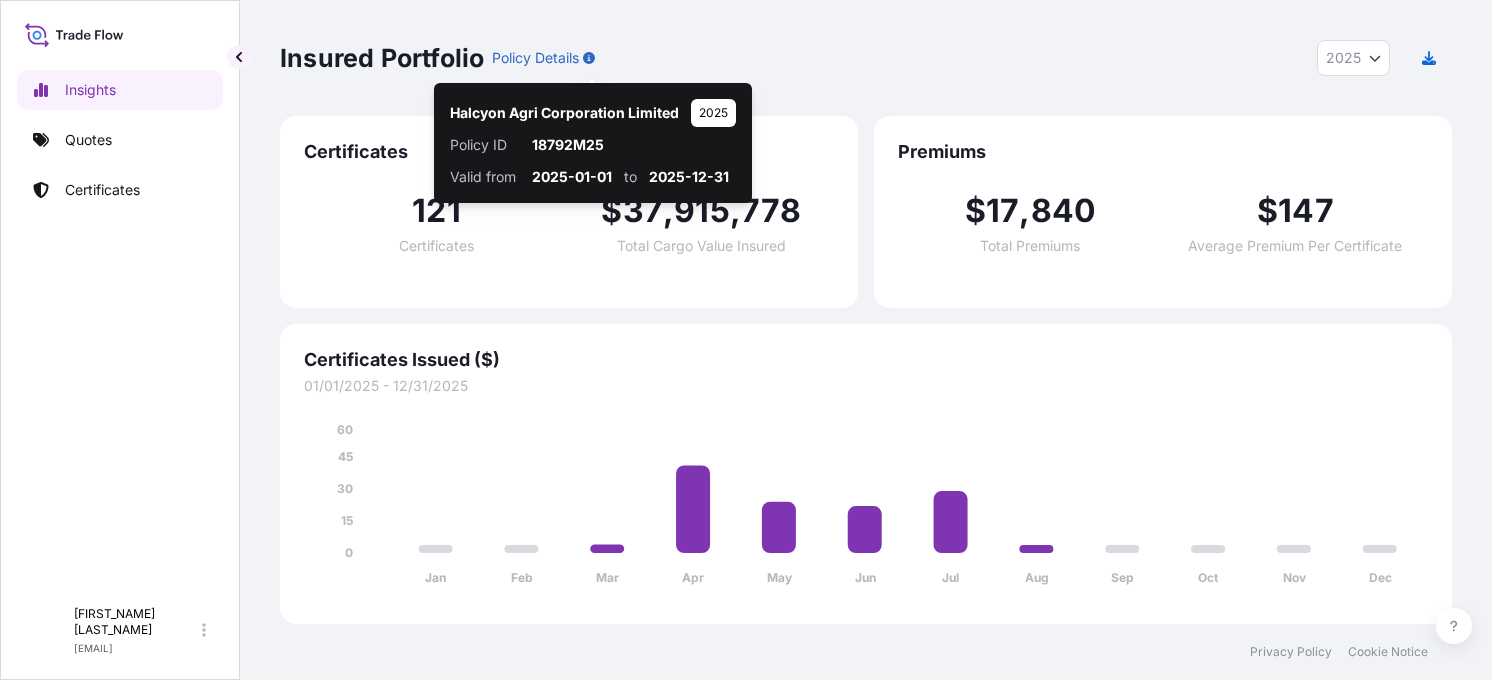 click on "[PERSON_NAME] Corporation Limited Policy ID 18792M25 Valid from 2025-01-01 to 2025-12-31" at bounding box center (593, 143) 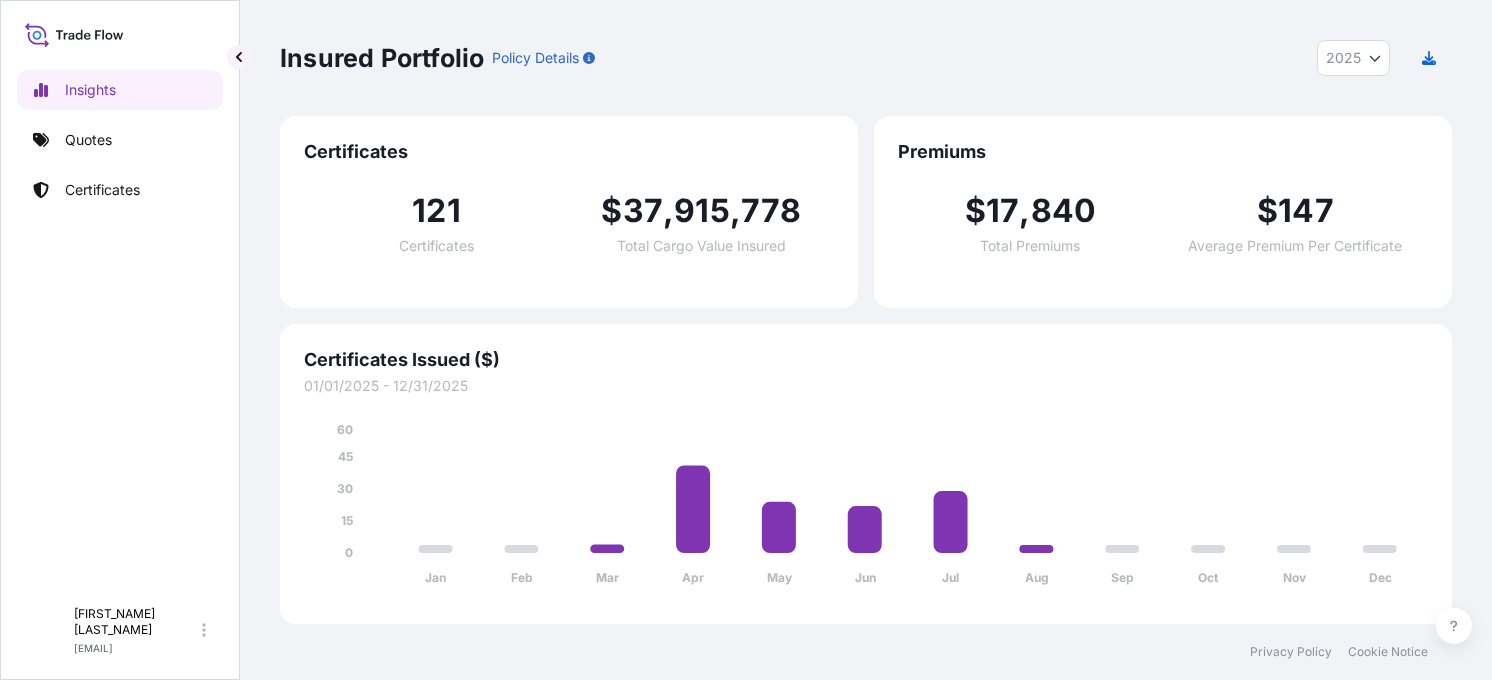 click on "Policy Details" at bounding box center (535, 58) 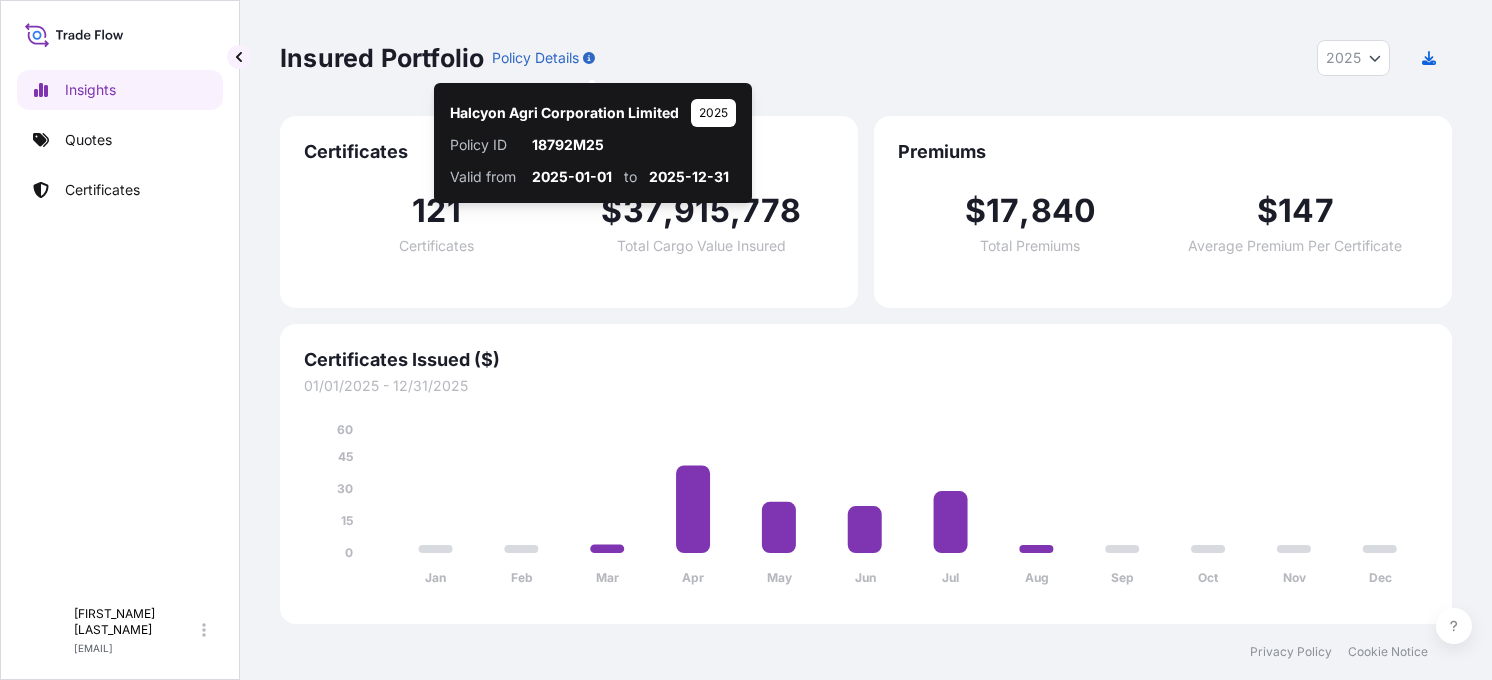 click 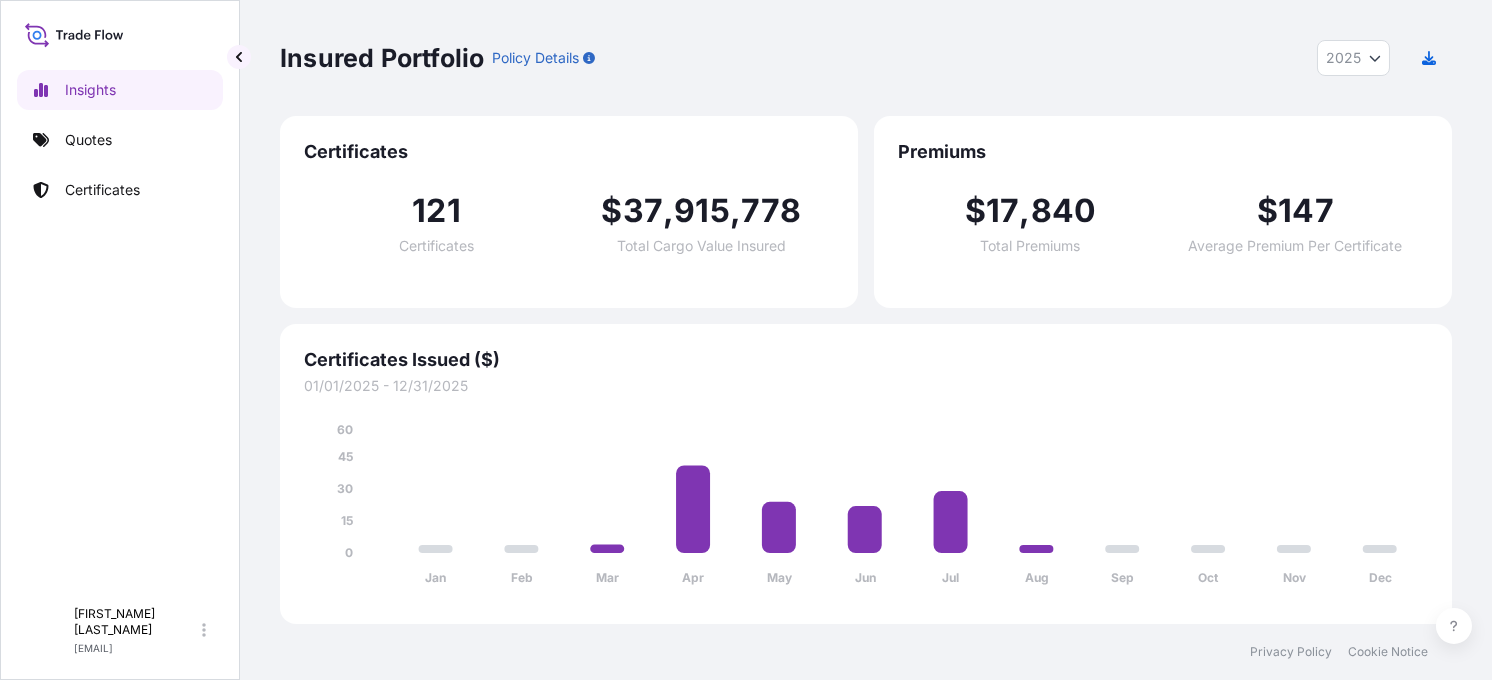 click 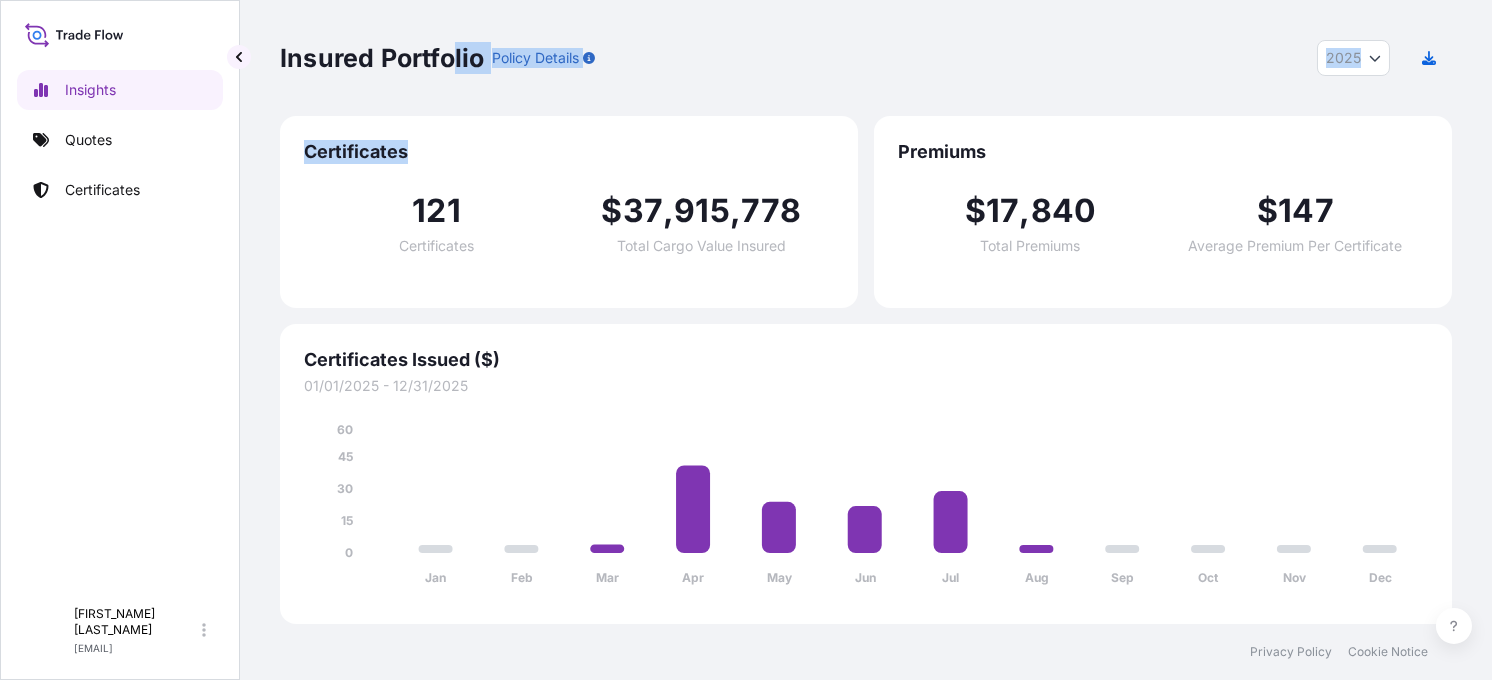 drag, startPoint x: 452, startPoint y: 105, endPoint x: 598, endPoint y: 140, distance: 150.13661 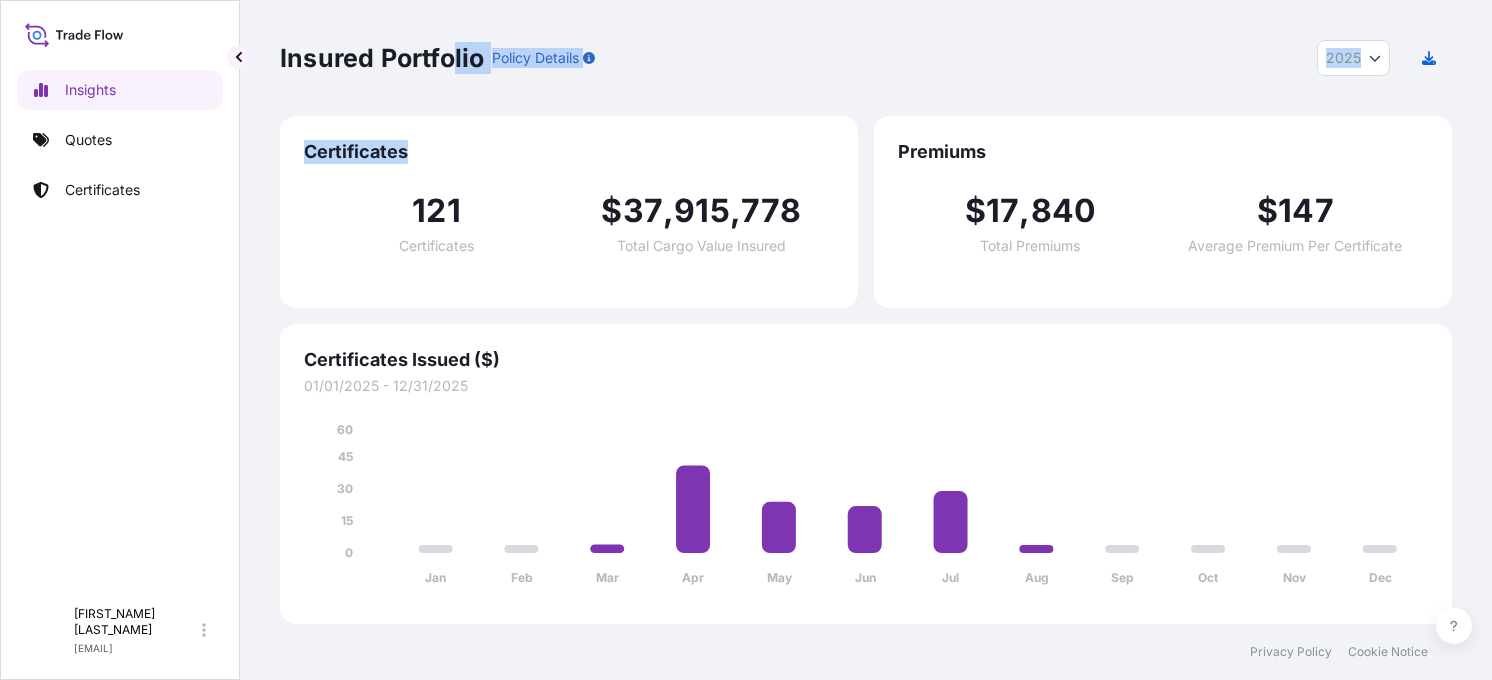 click on "Policy Details" at bounding box center (535, 58) 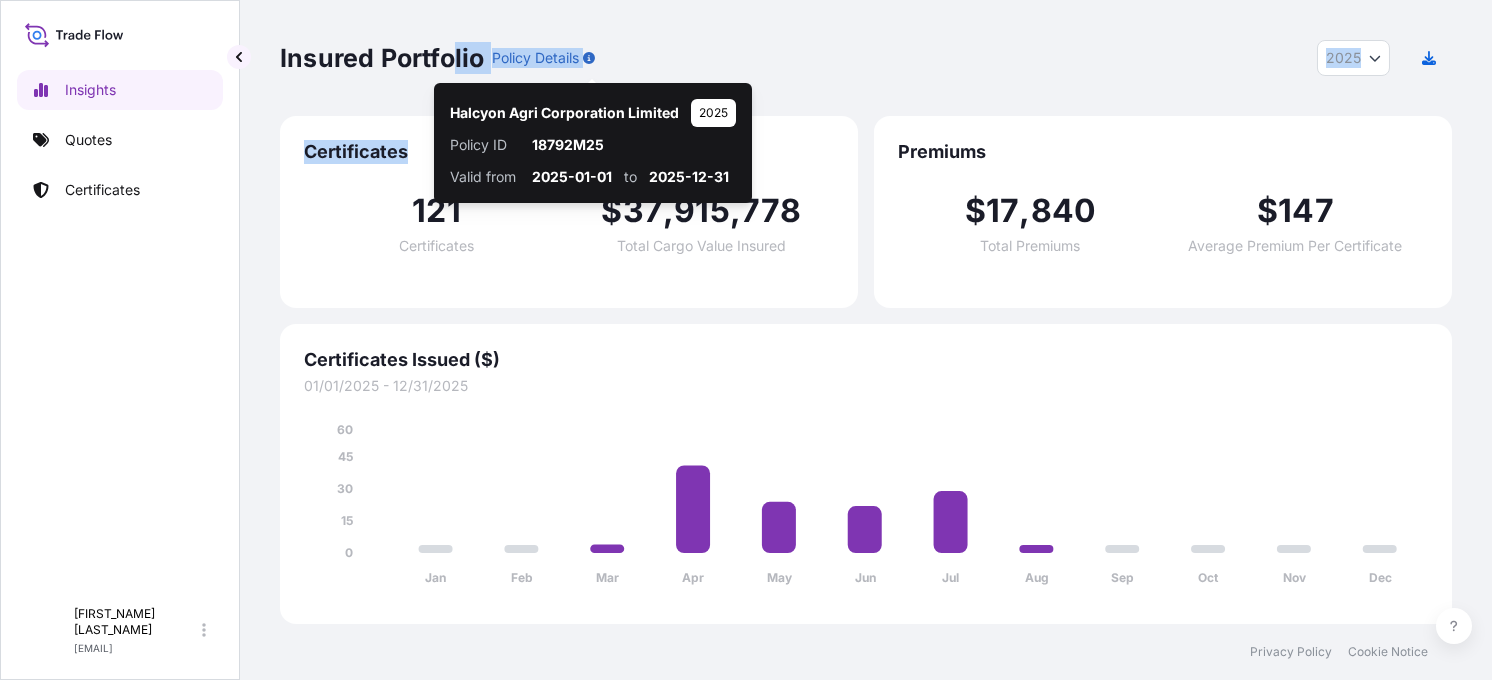 click 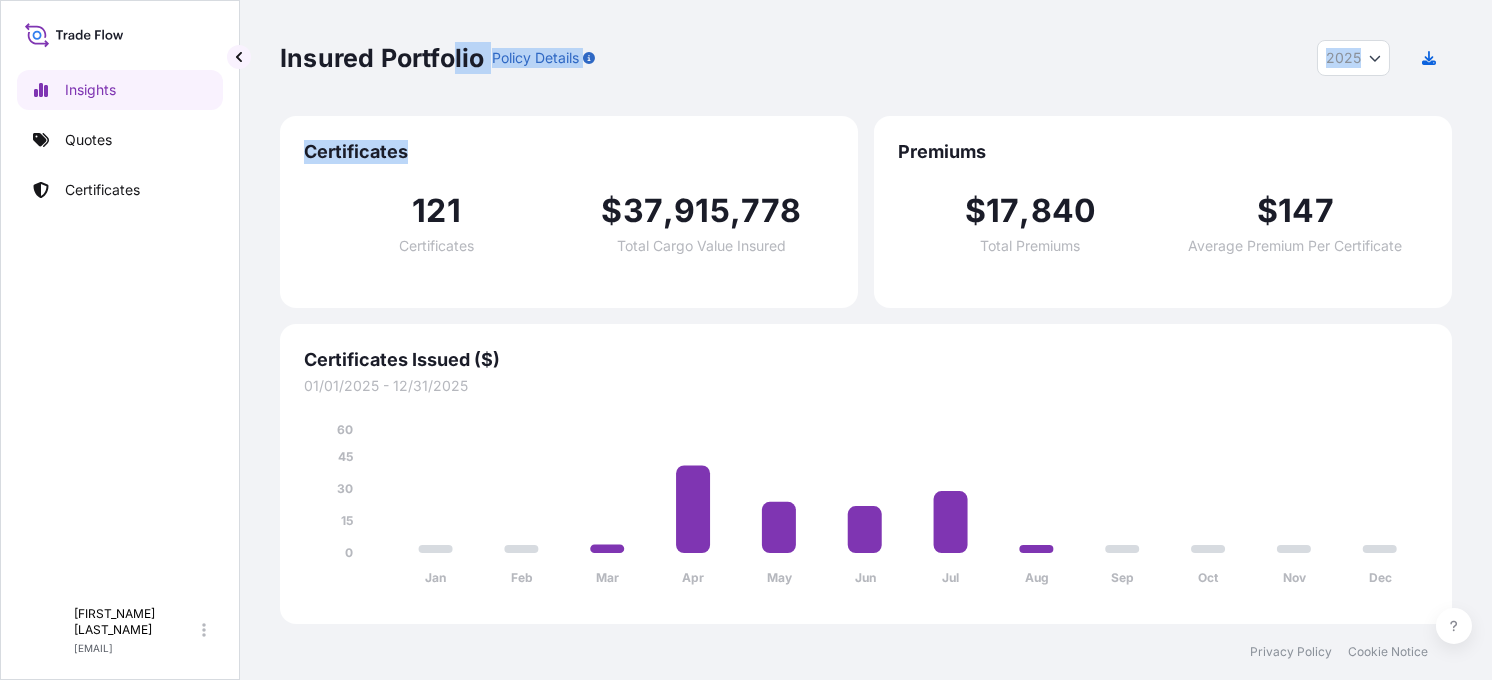 click 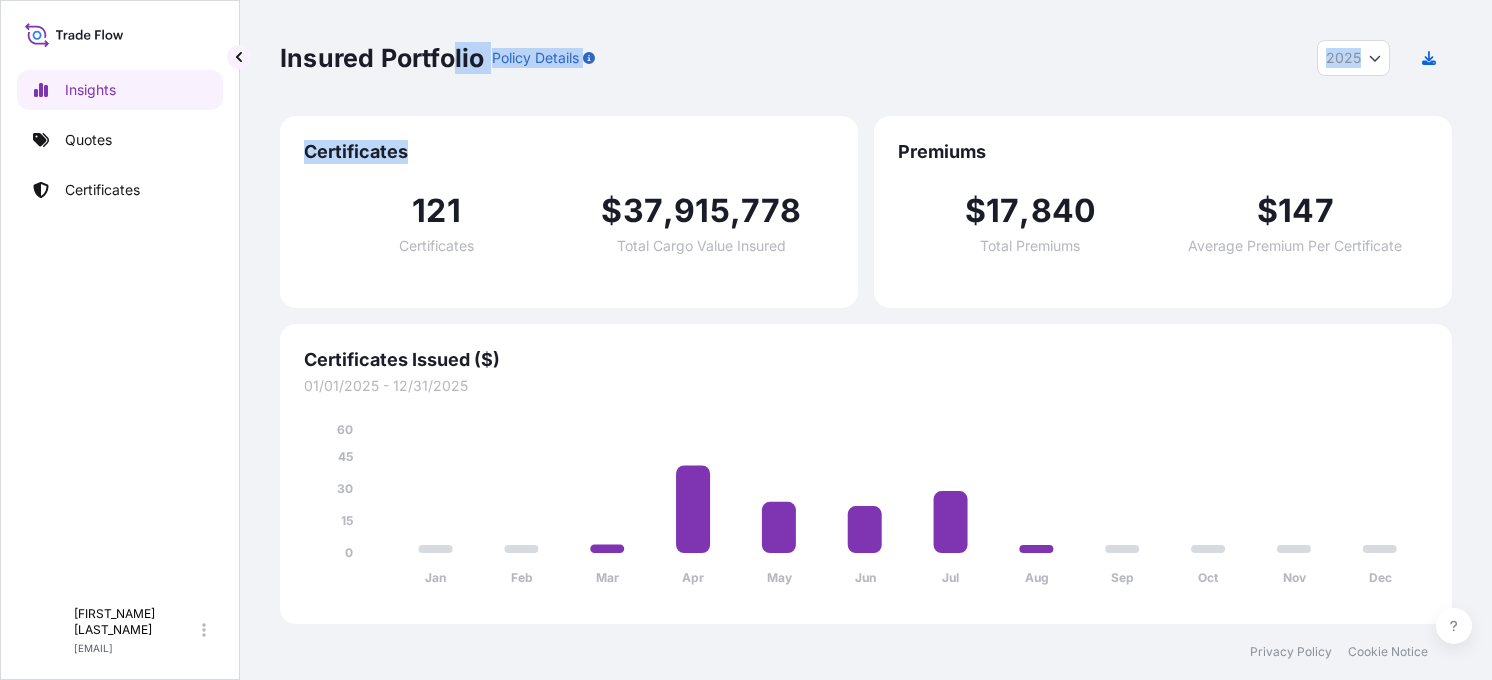 click on "Insured Portfolio Policy Details 2025 2025 2024 2023 2022" at bounding box center [866, 58] 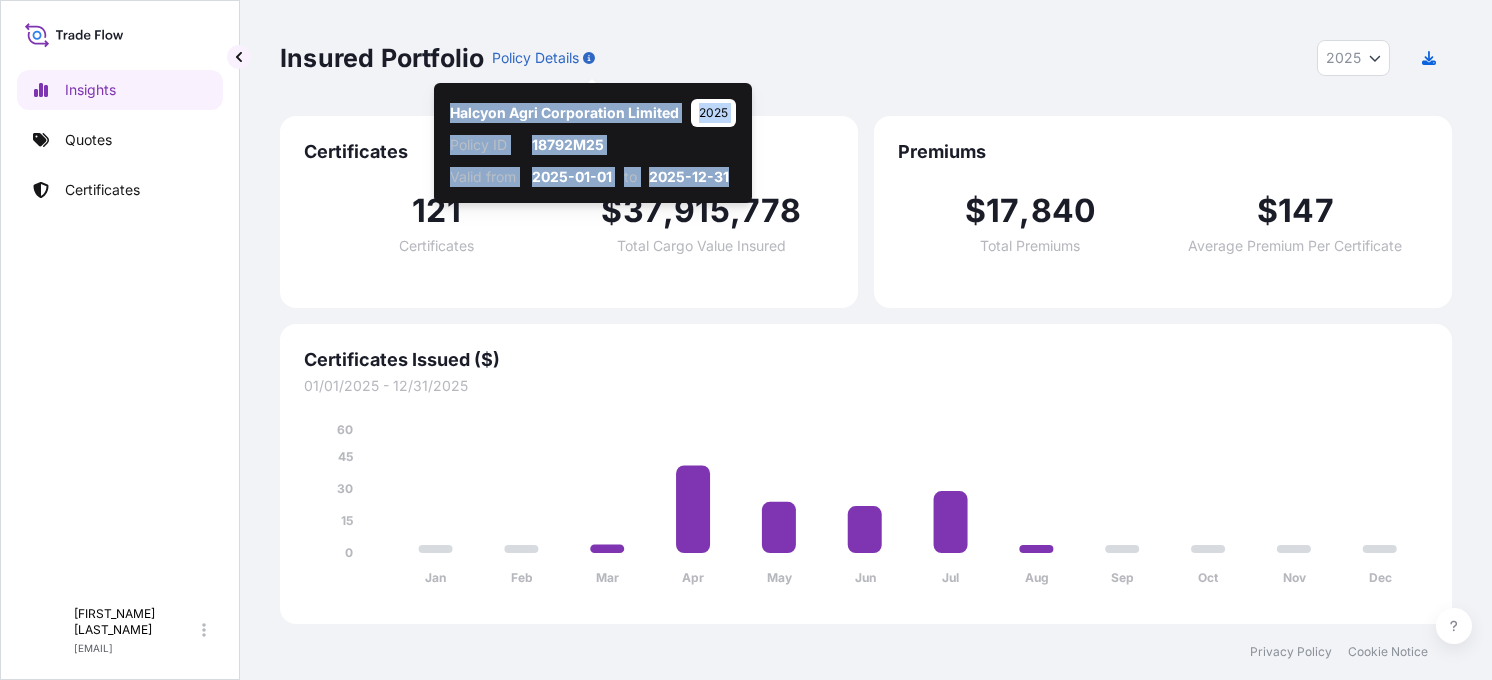 drag, startPoint x: 452, startPoint y: 108, endPoint x: 735, endPoint y: 181, distance: 292.26358 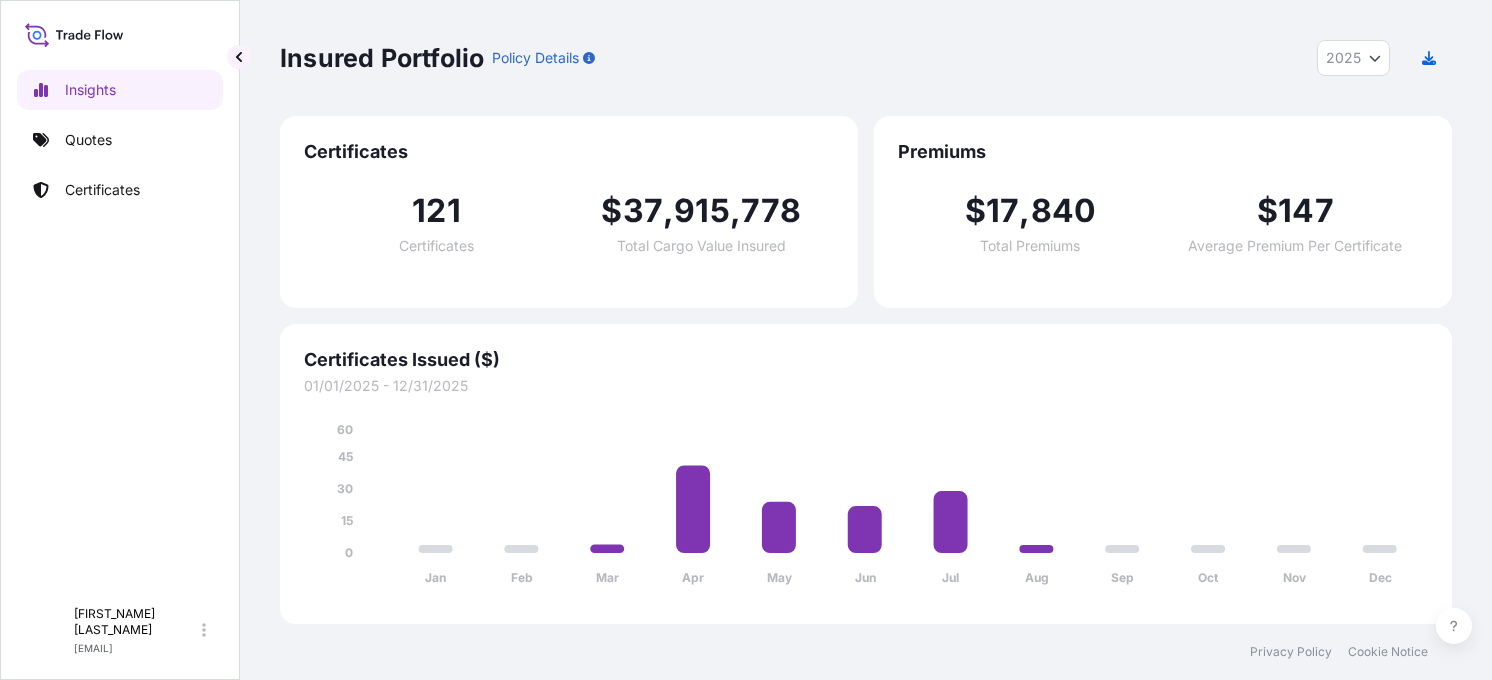 click on "2025" at bounding box center [1353, 58] 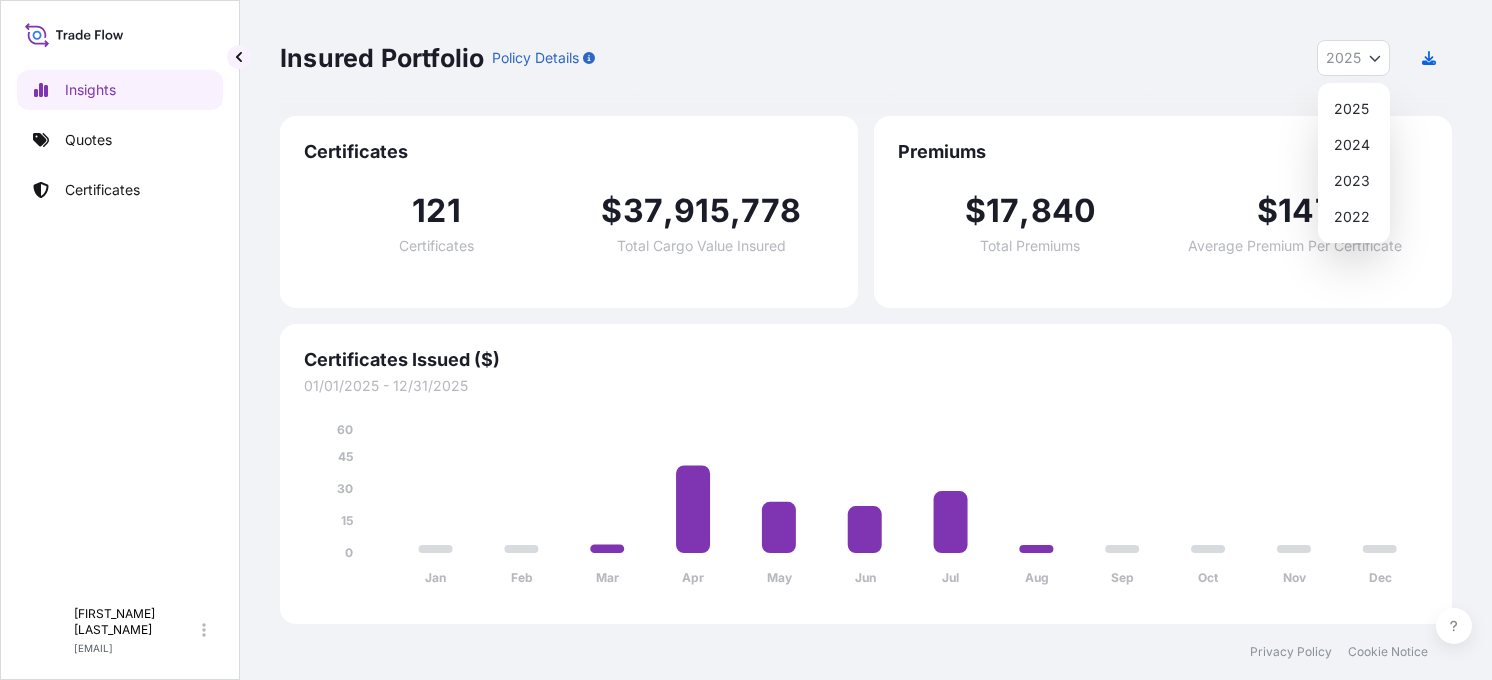 click on "Insured Portfolio Policy Details 2025 2025 2024 2023 2022" at bounding box center [866, 58] 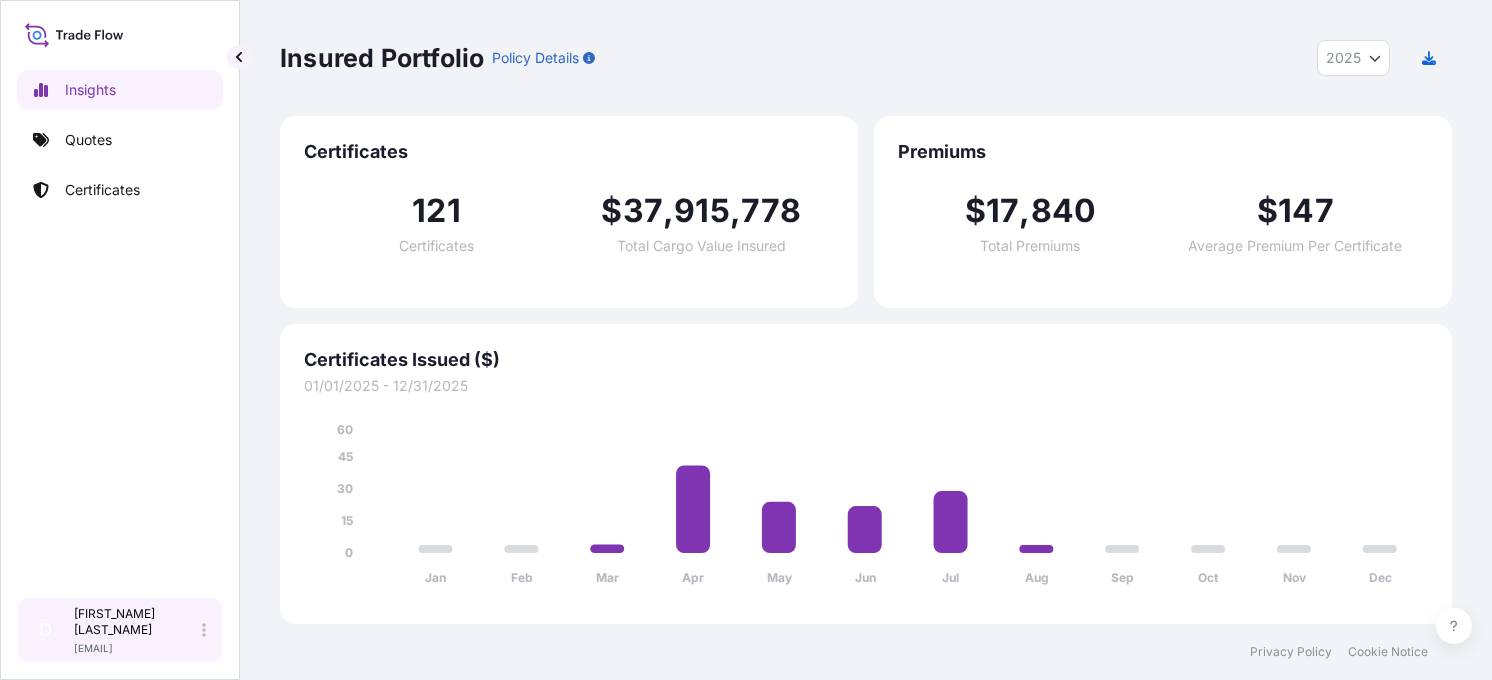 click on "[FIRST_NAME]   [LAST_NAME] [EMAIL]" at bounding box center (144, 630) 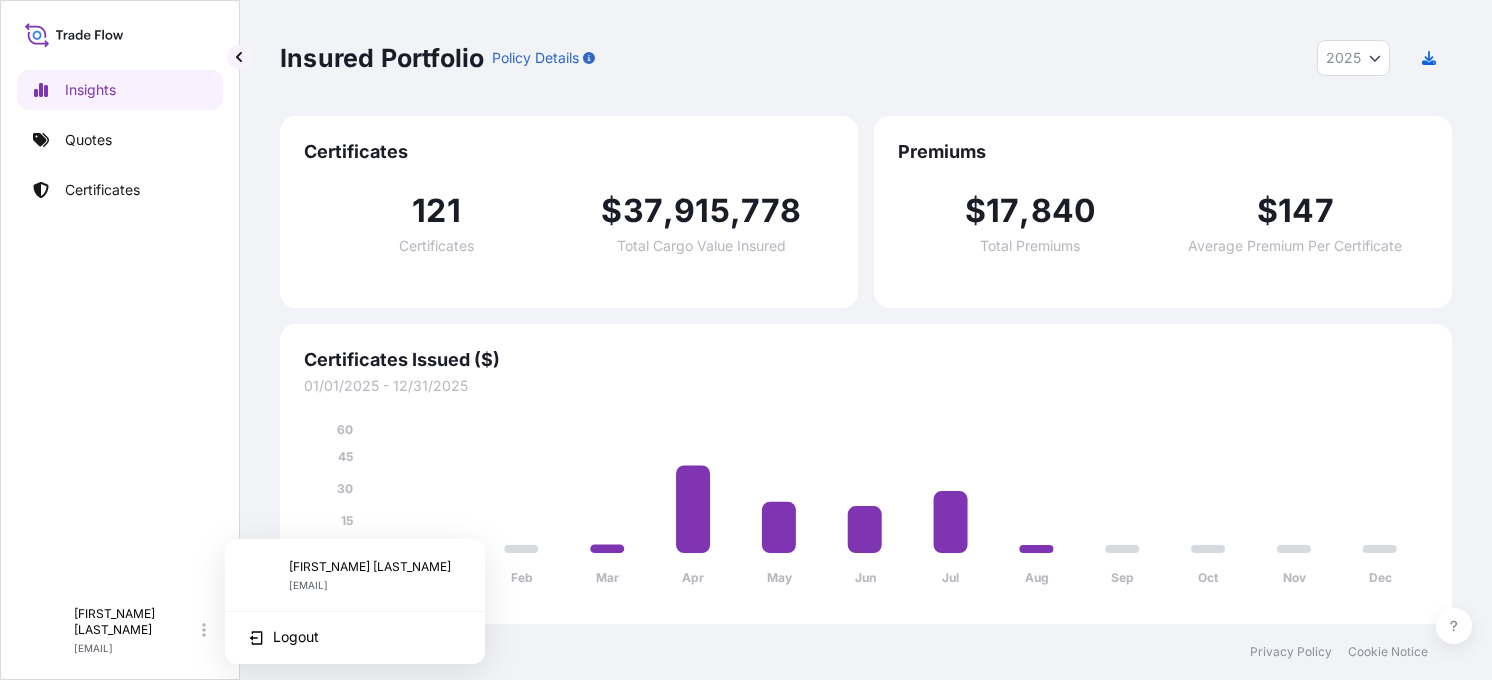 click on "Insights Quotes Certificates" at bounding box center [120, 324] 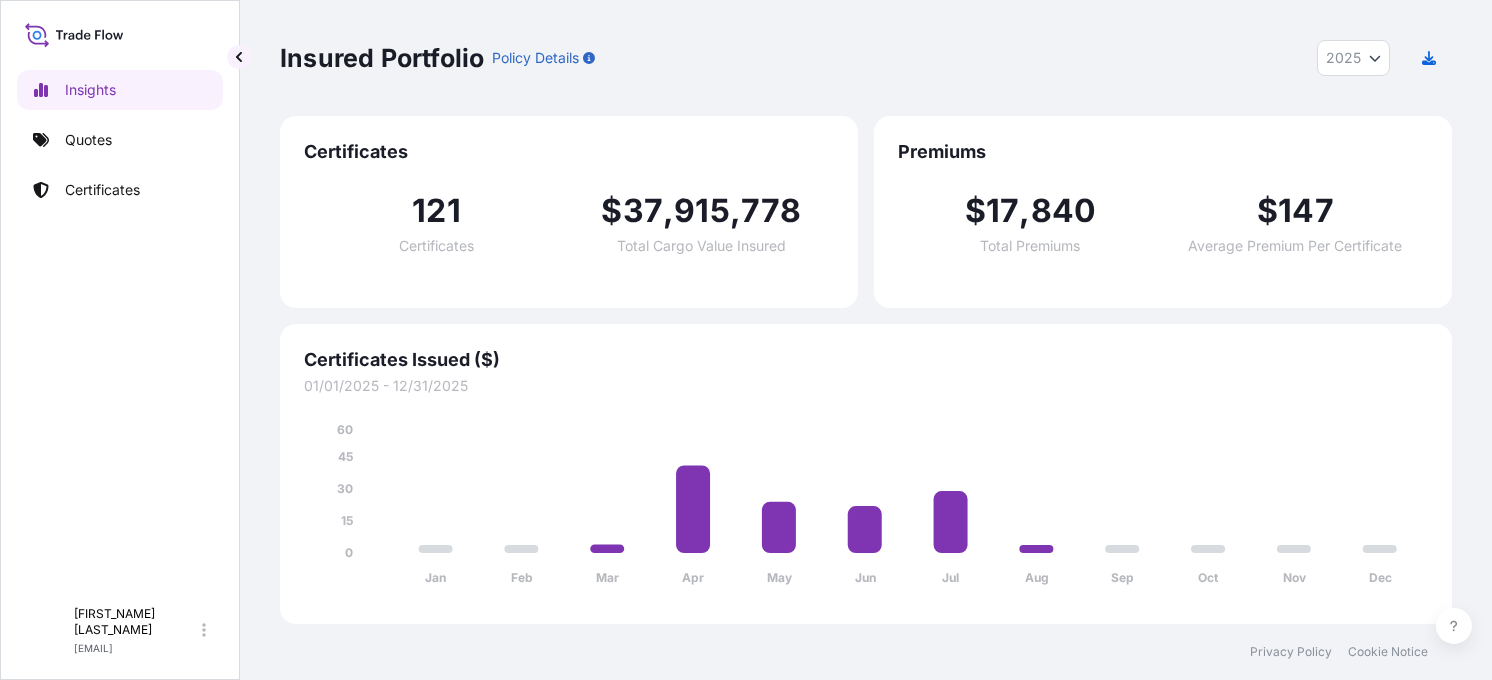 click 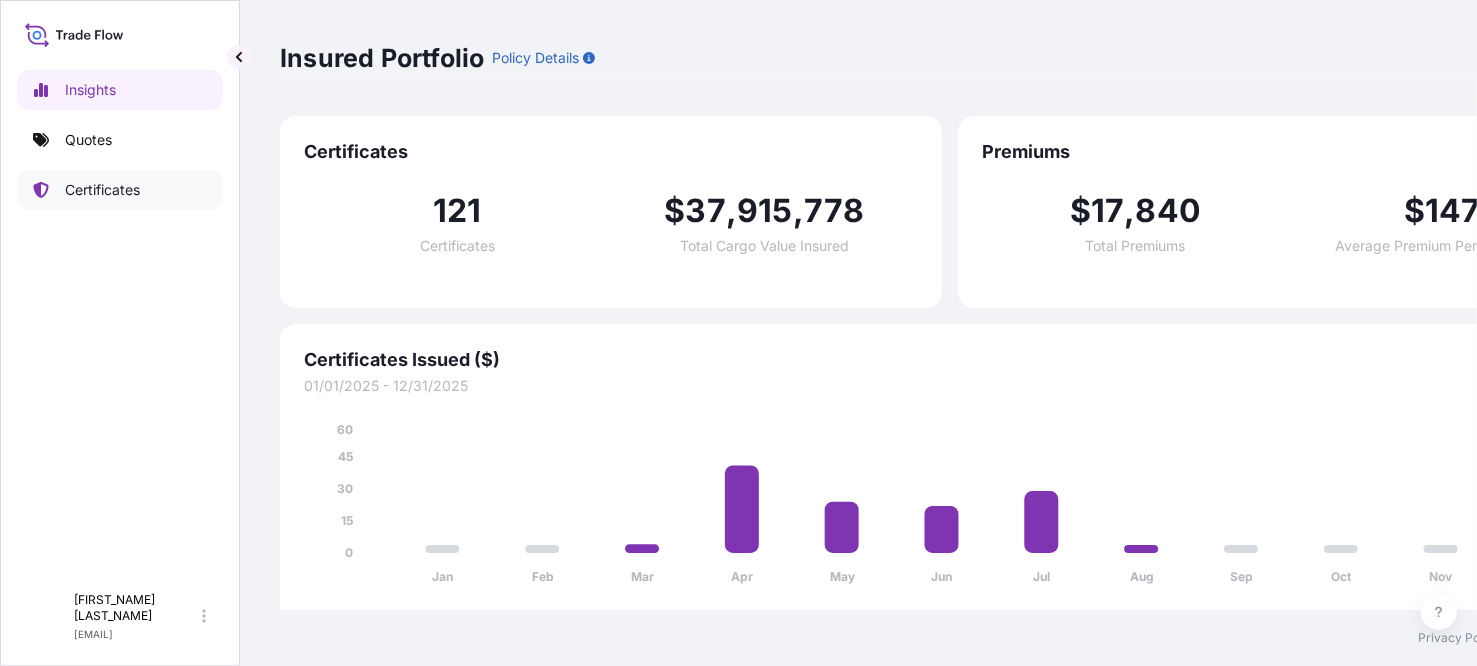 click on "Certificates" at bounding box center (102, 190) 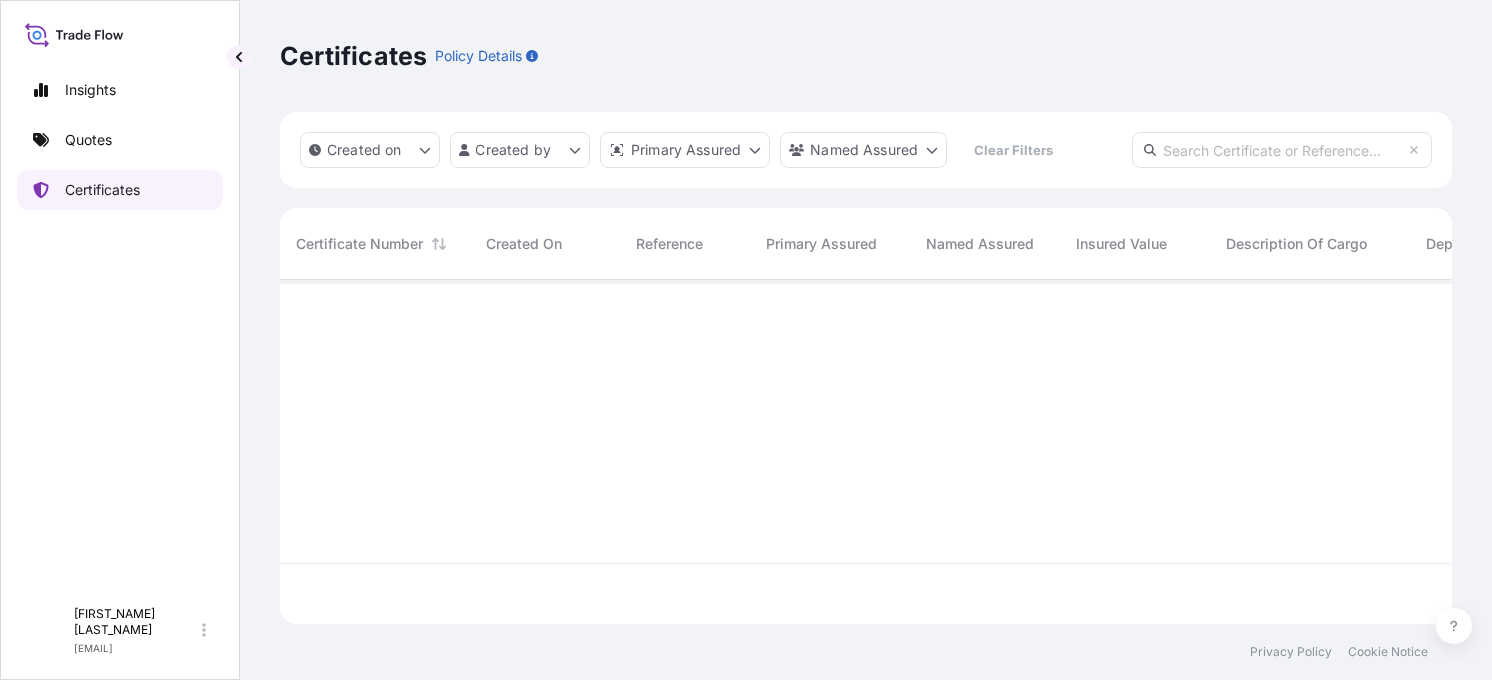 scroll, scrollTop: 16, scrollLeft: 15, axis: both 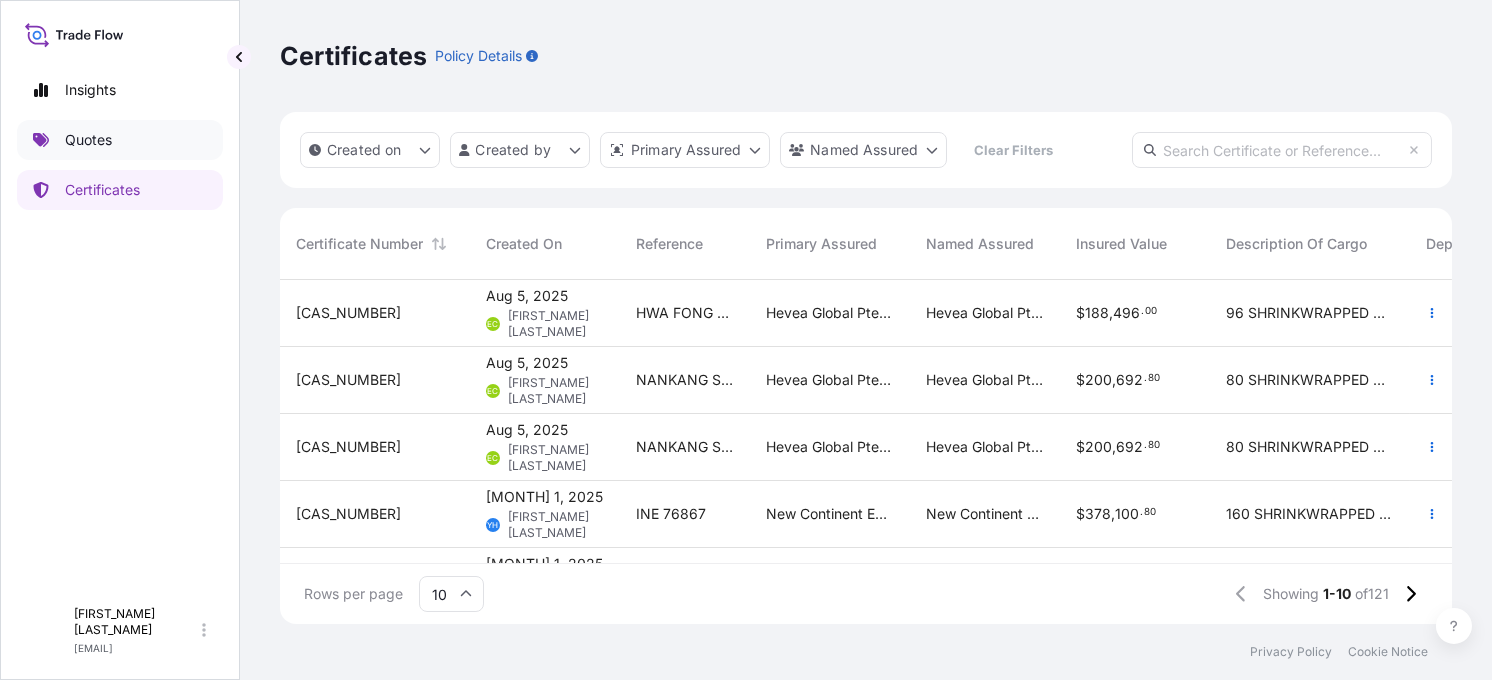 click on "Quotes" at bounding box center [88, 140] 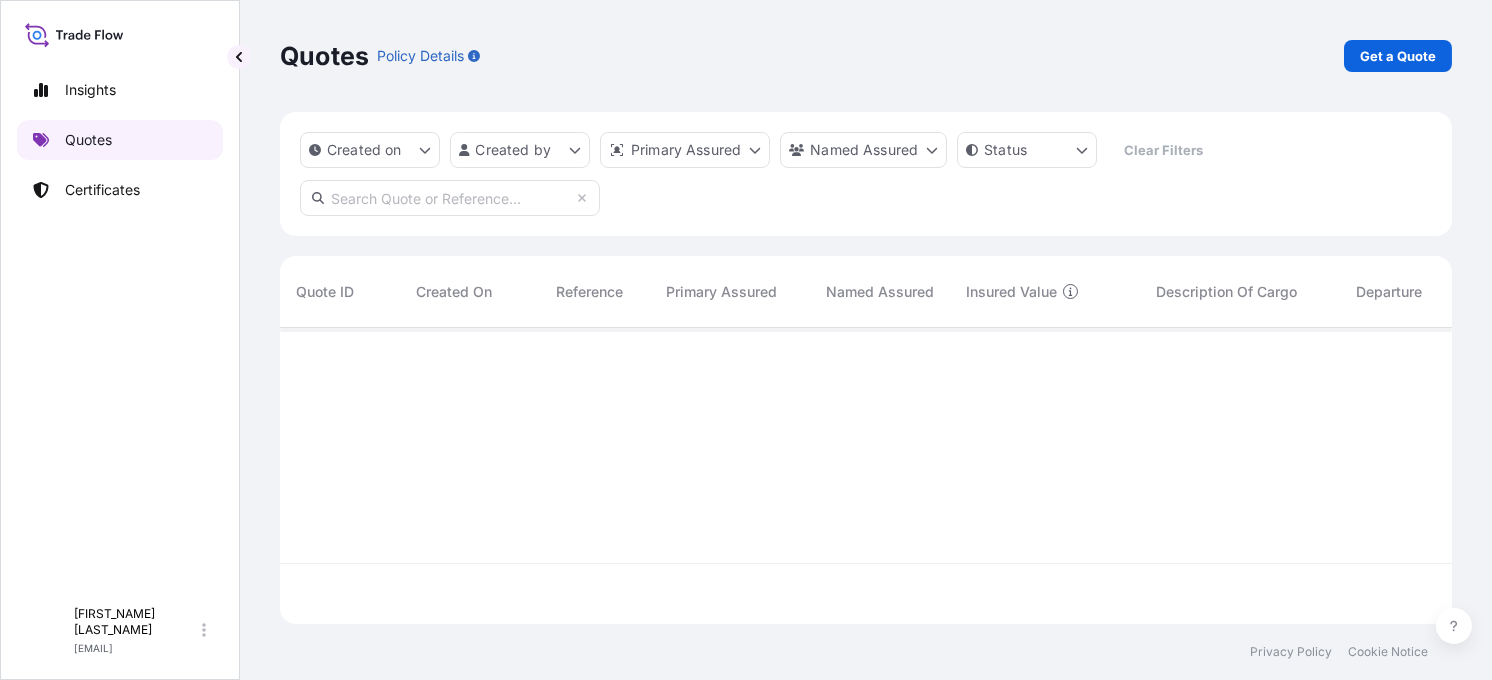 scroll, scrollTop: 16, scrollLeft: 15, axis: both 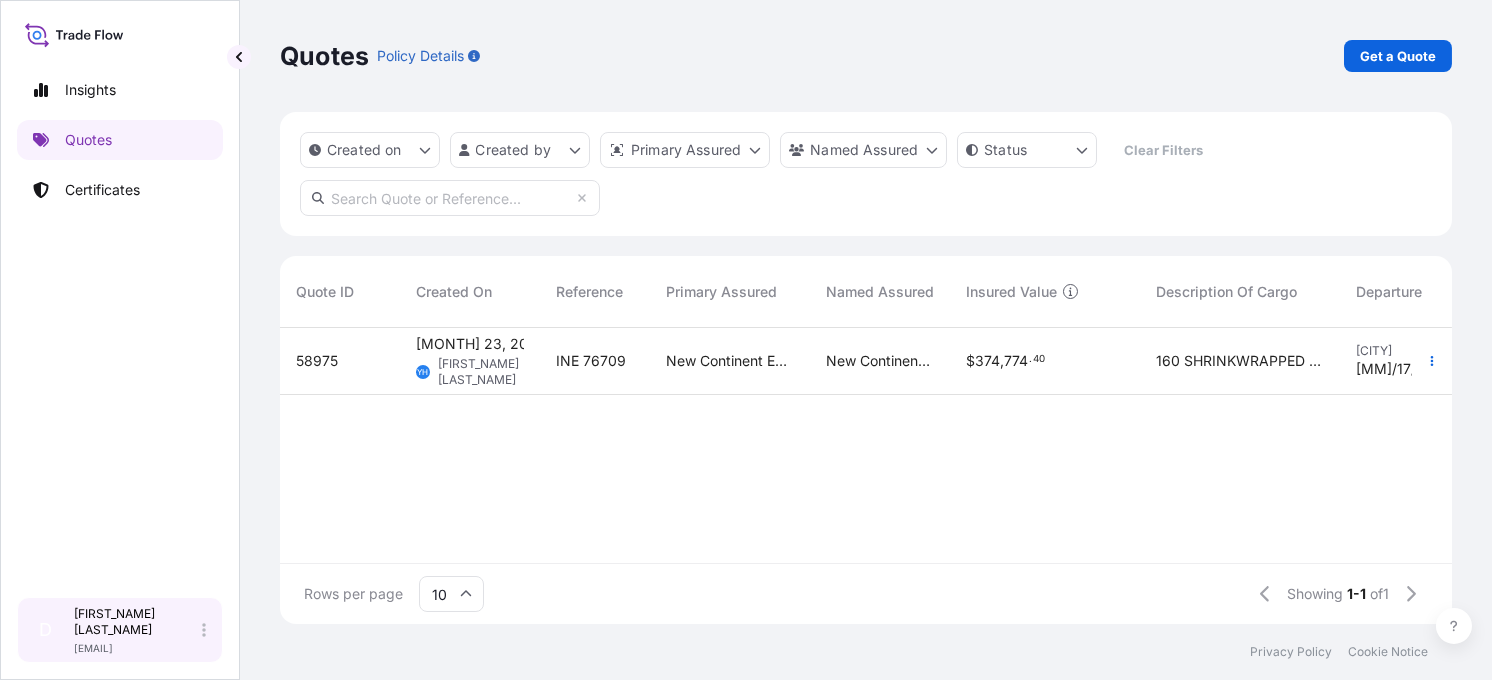 click on "[FIRST_NAME]   [LAST_NAME] [EMAIL]" at bounding box center [144, 630] 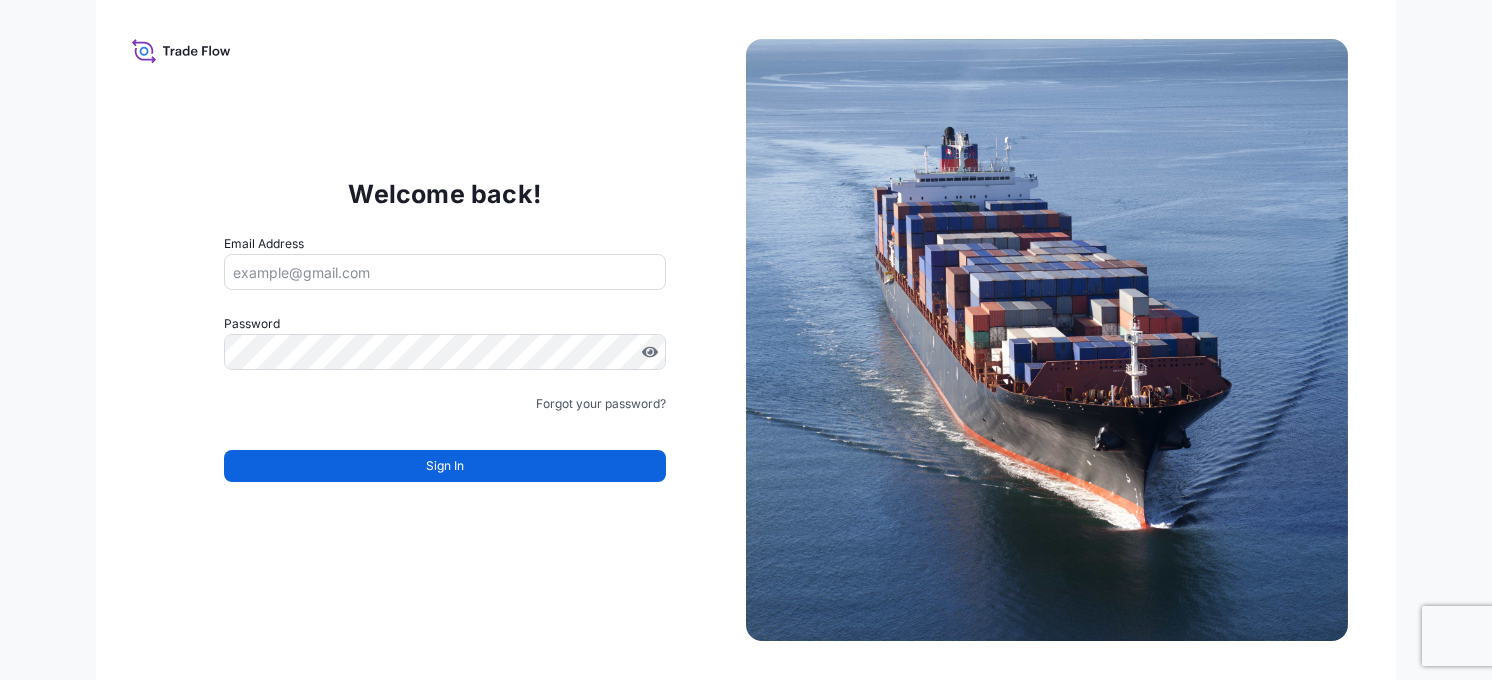 click on "Welcome back! Email Address Password Must include: Upper & lower case letters Symbols (!@#$) A number At least 8 characters Forgot your password? Sign In" at bounding box center (746, 340) 